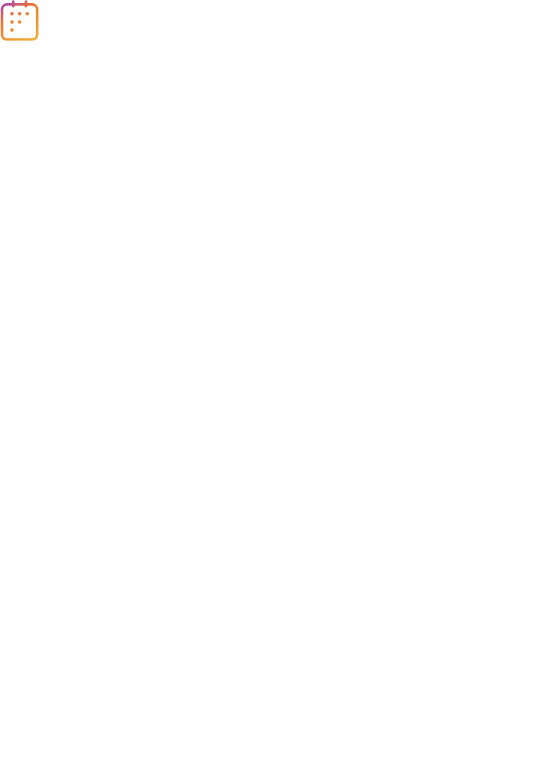 scroll, scrollTop: 0, scrollLeft: 0, axis: both 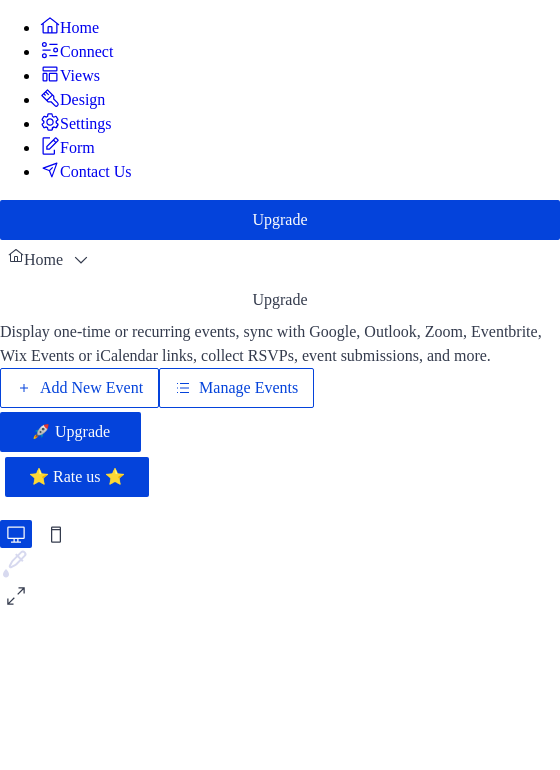 click on "Add New Event" at bounding box center (91, 388) 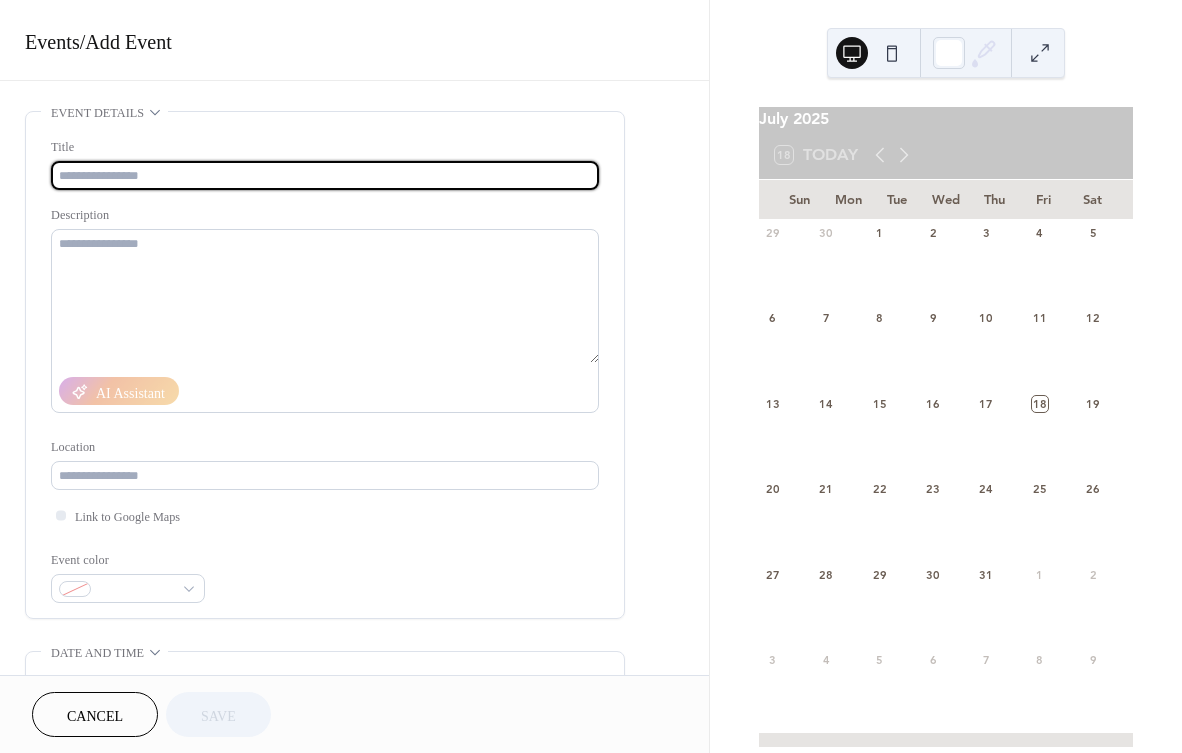 scroll, scrollTop: 0, scrollLeft: 0, axis: both 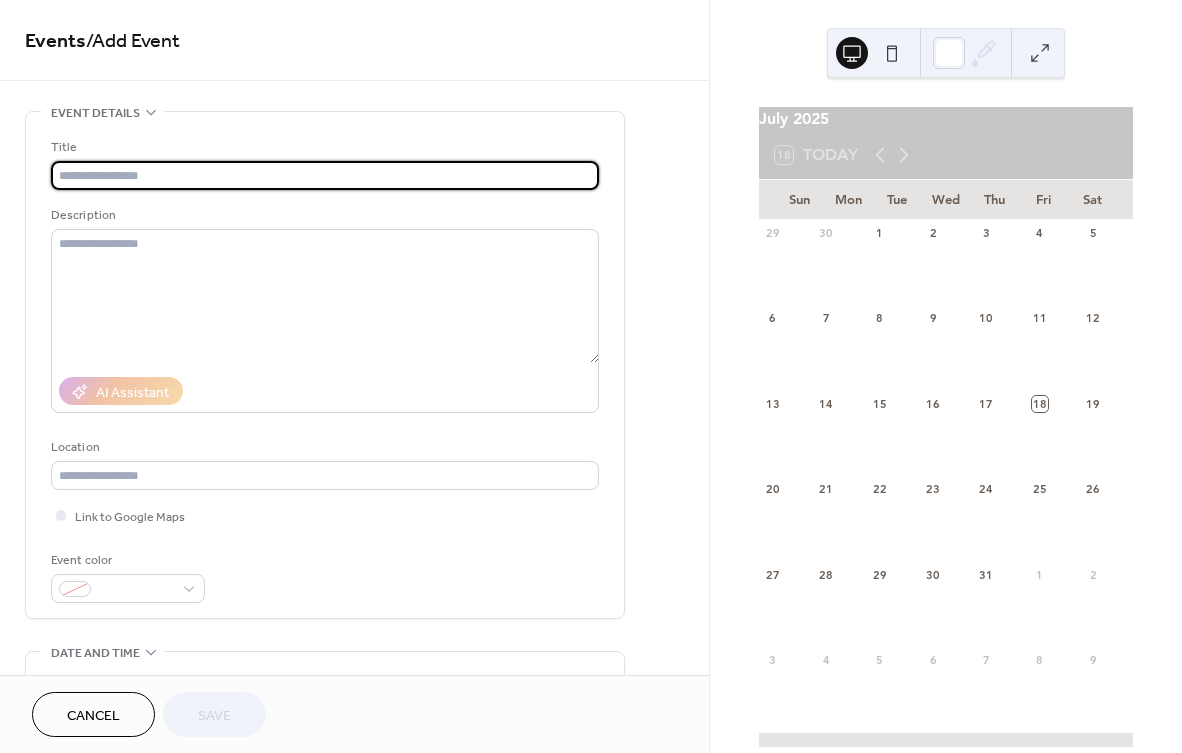 click at bounding box center (325, 175) 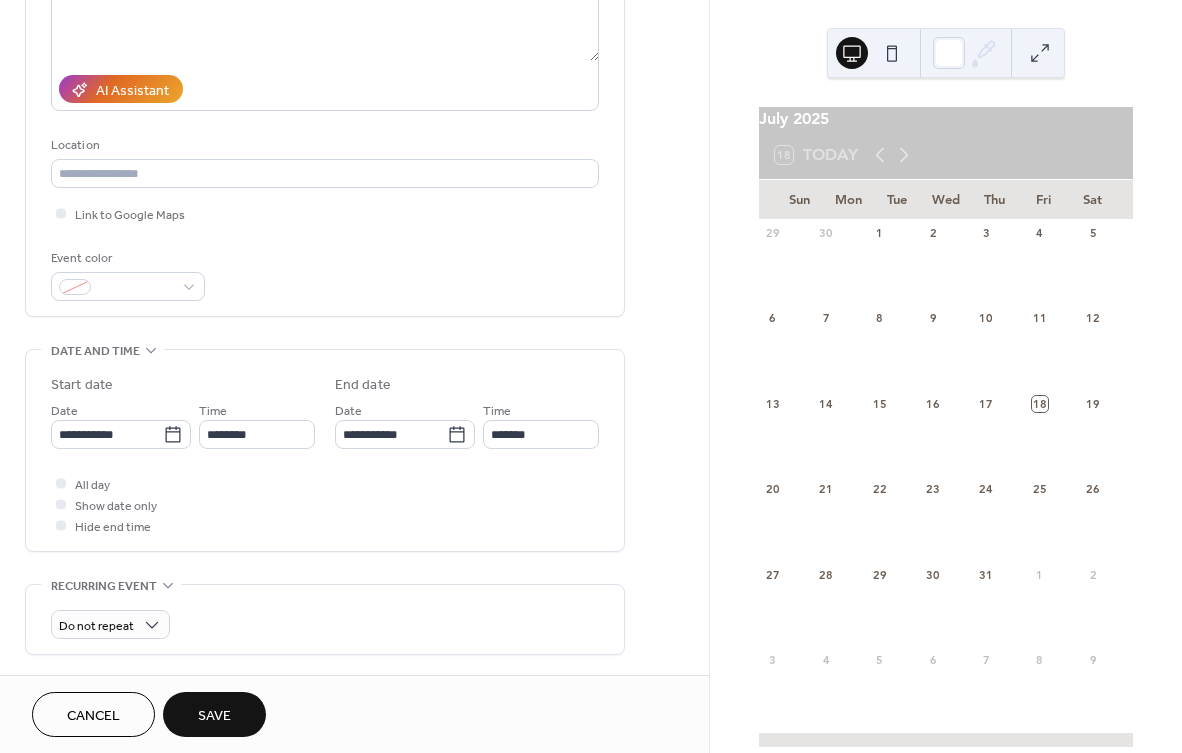 scroll, scrollTop: 336, scrollLeft: 0, axis: vertical 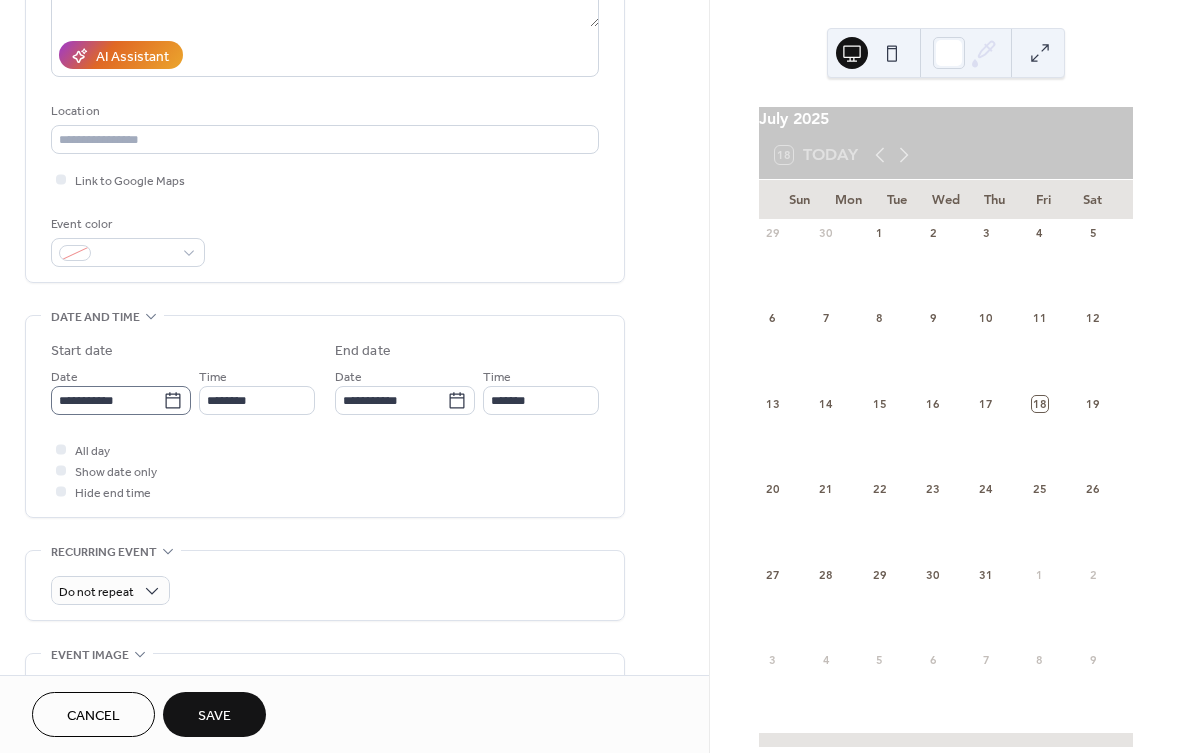type on "**********" 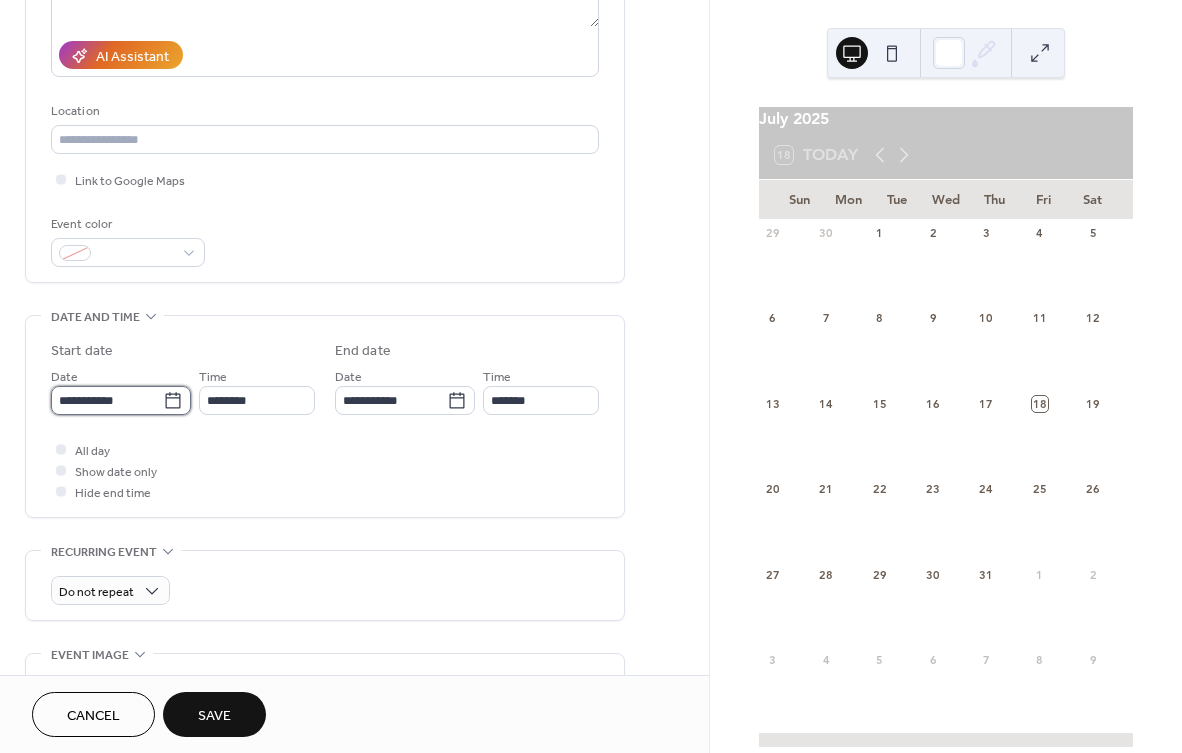 click on "**********" at bounding box center (107, 400) 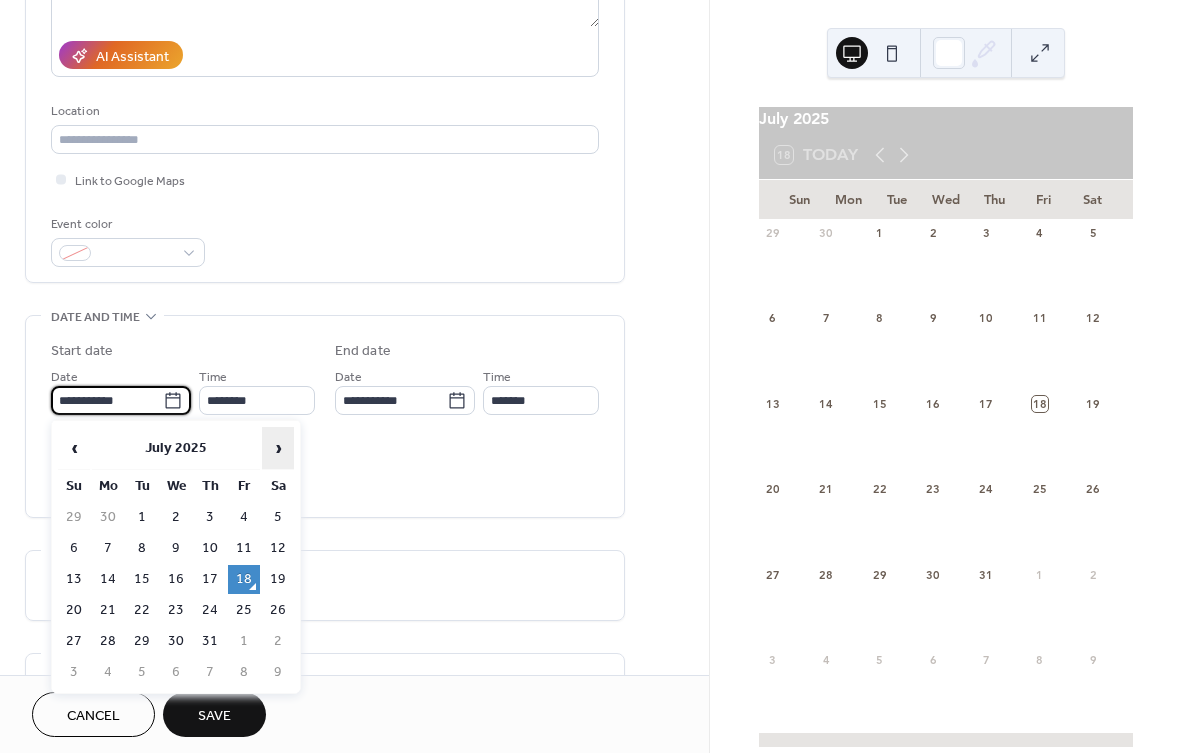 click on "›" at bounding box center [278, 448] 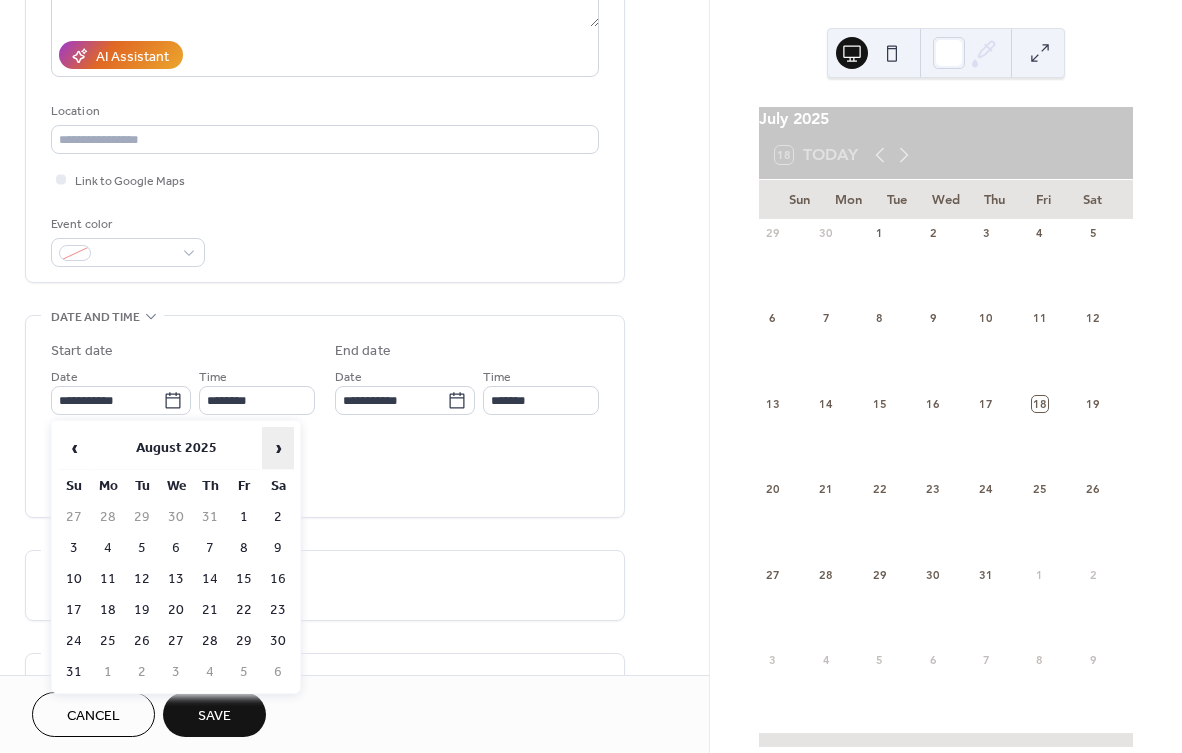 click on "›" at bounding box center (278, 448) 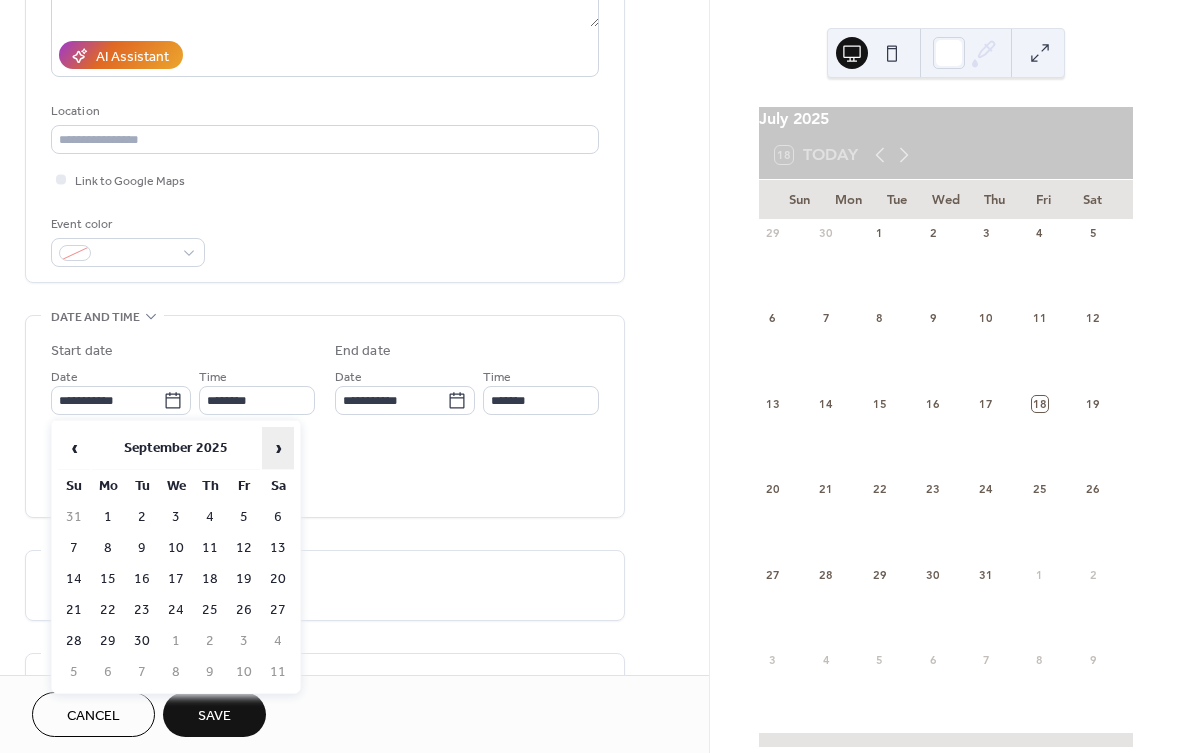 click on "›" at bounding box center (278, 448) 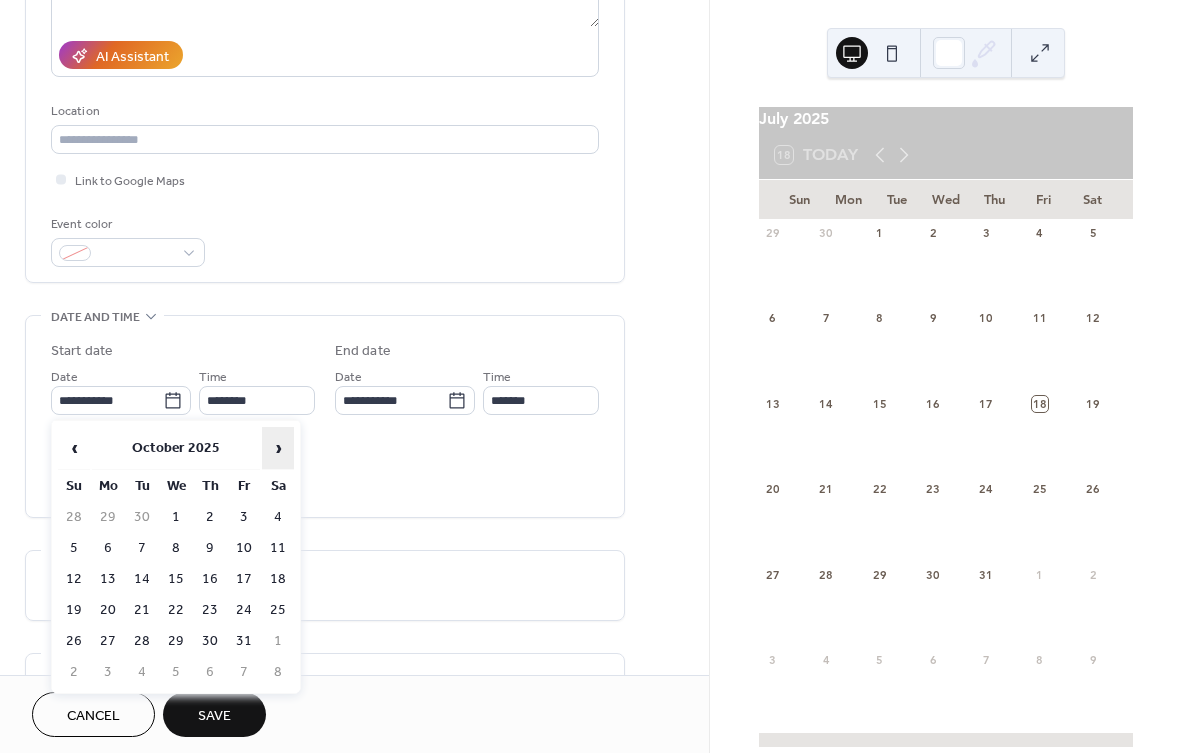 click on "›" at bounding box center [278, 448] 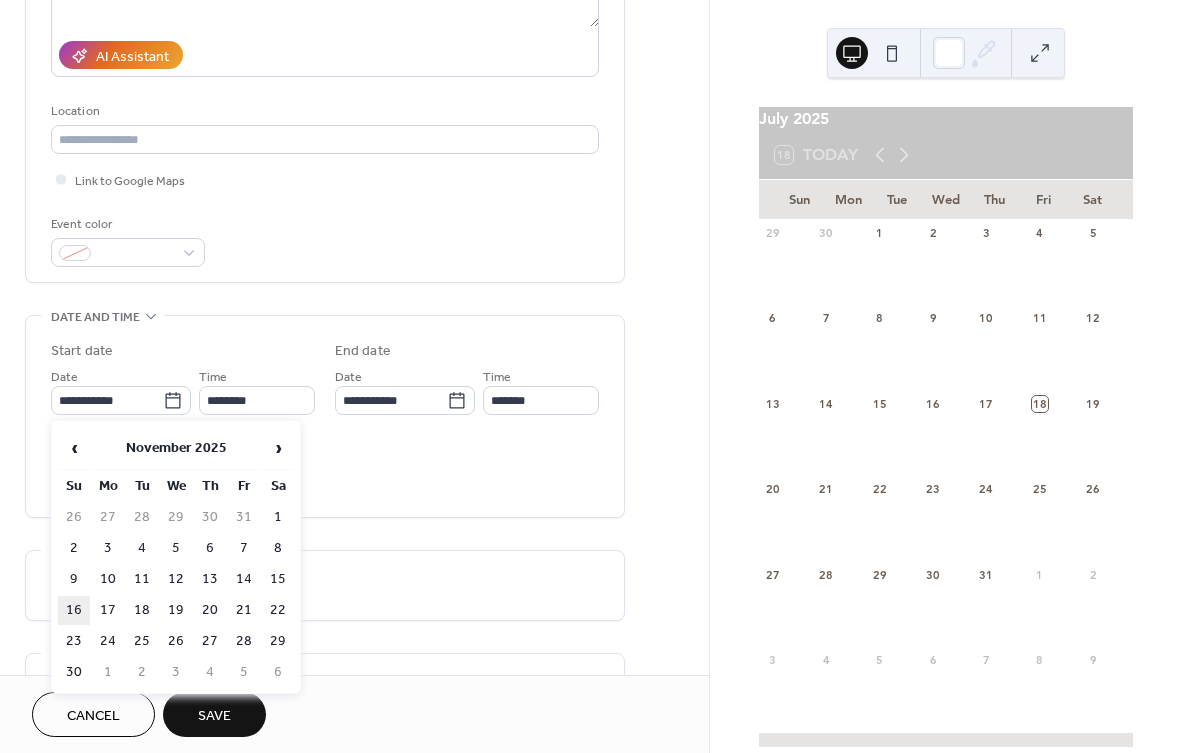 click on "16" at bounding box center (74, 610) 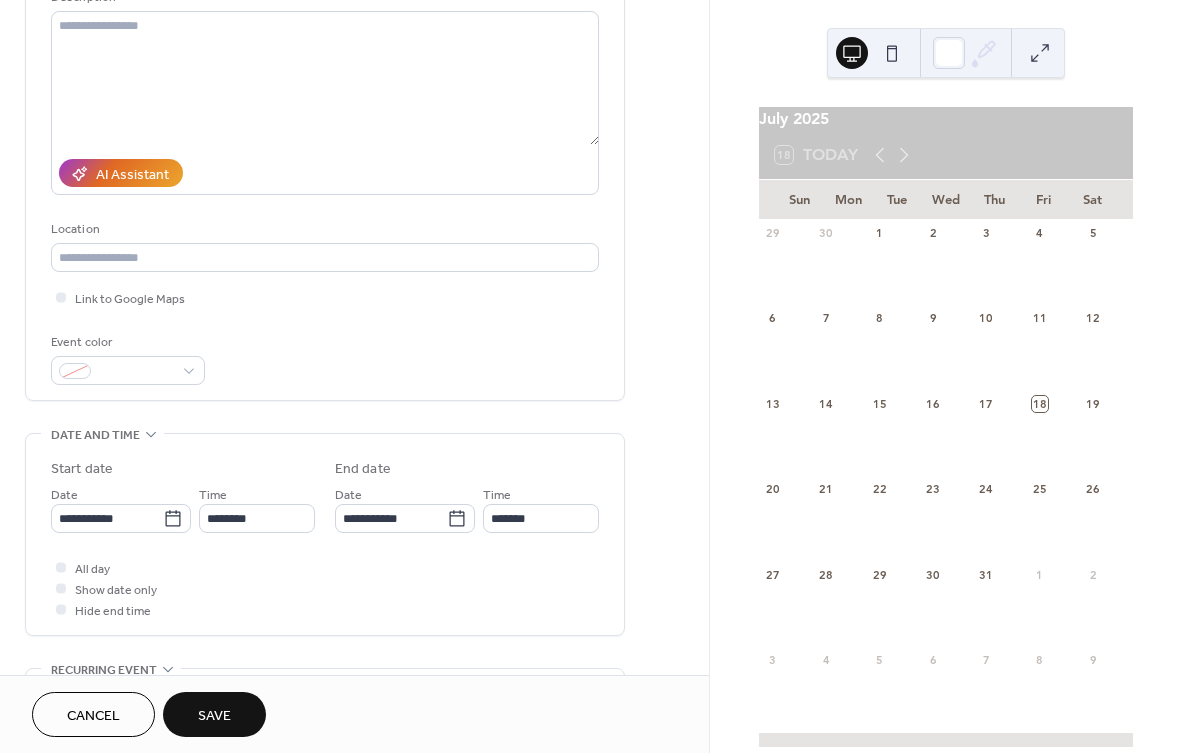 scroll, scrollTop: 63, scrollLeft: 0, axis: vertical 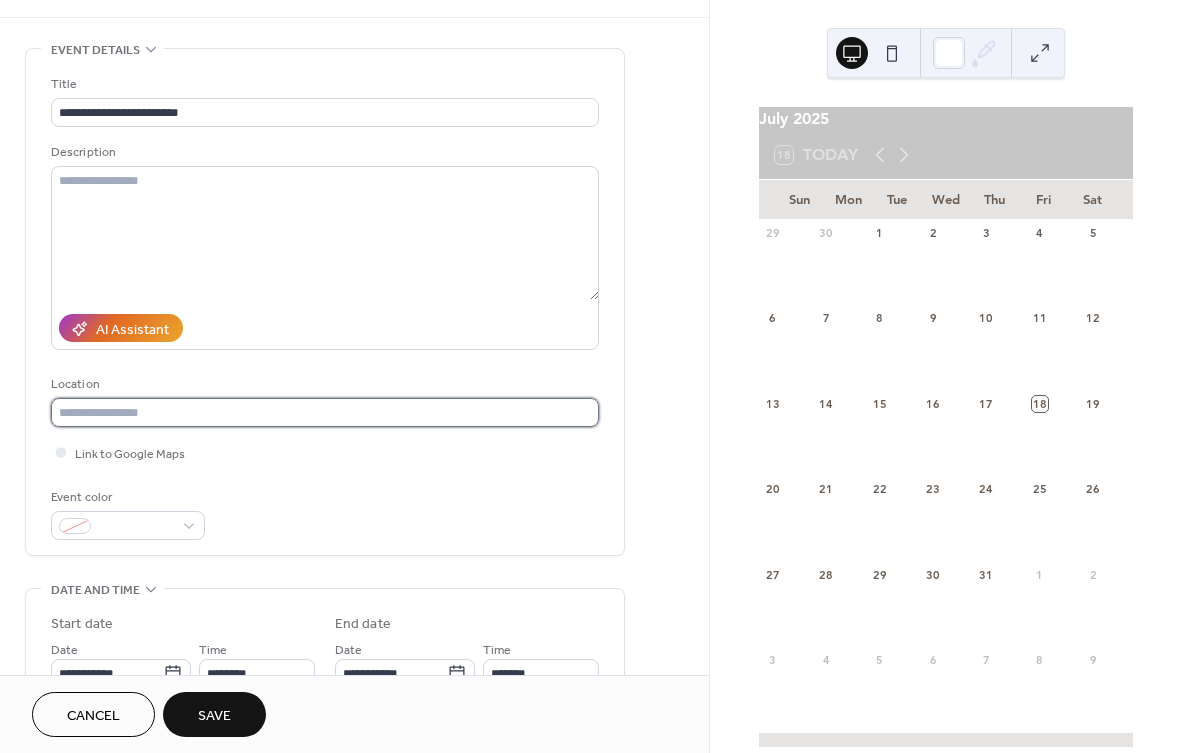 click at bounding box center (325, 412) 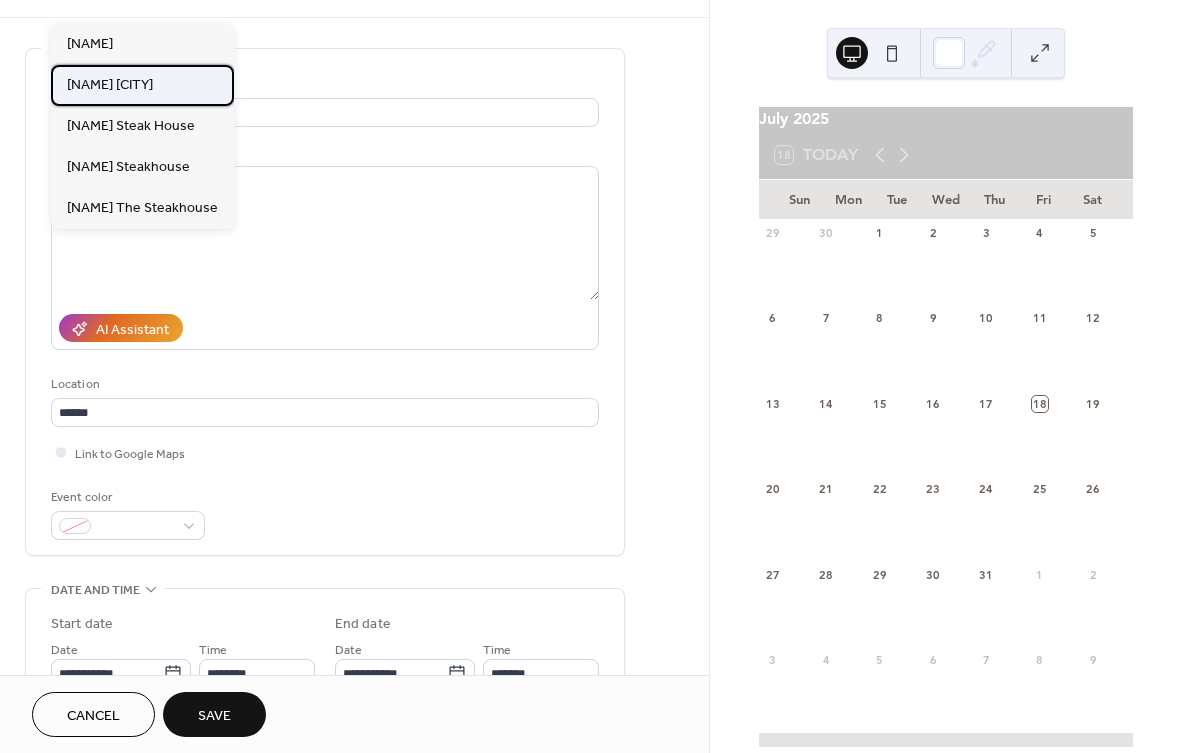 click on "[NAME] [CITY]" at bounding box center (110, 85) 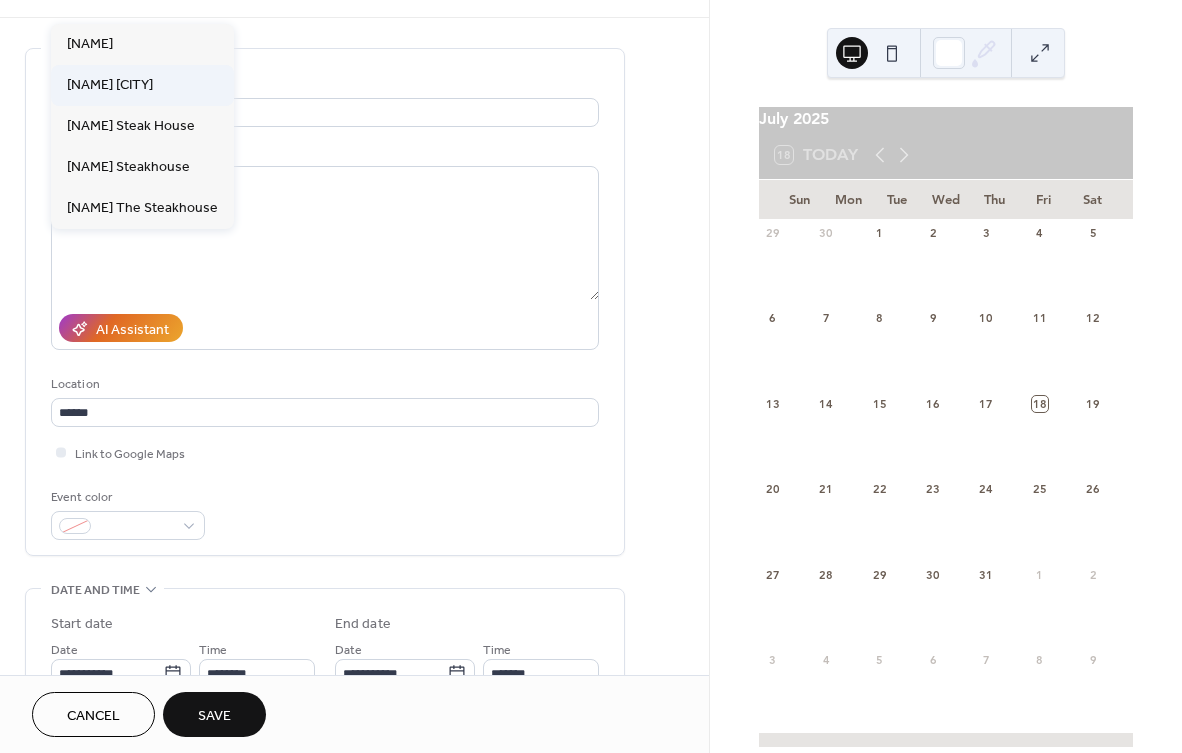 type on "**********" 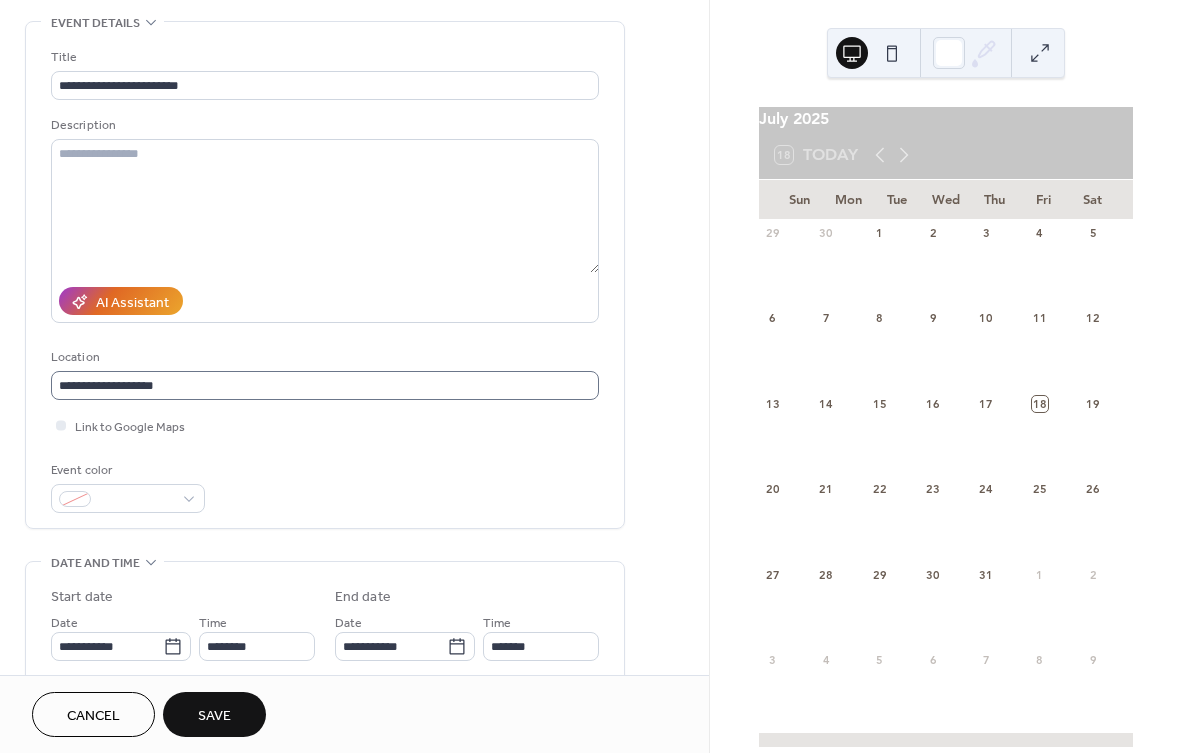 scroll, scrollTop: 92, scrollLeft: 0, axis: vertical 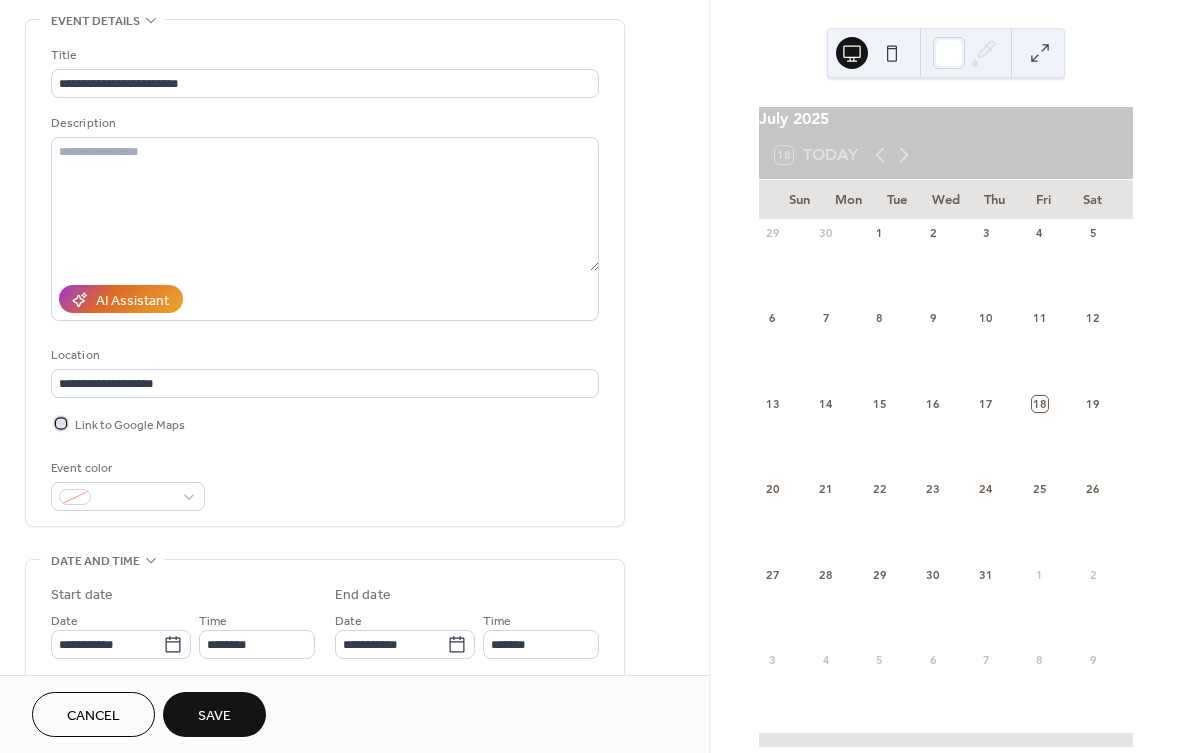 click at bounding box center [61, 423] 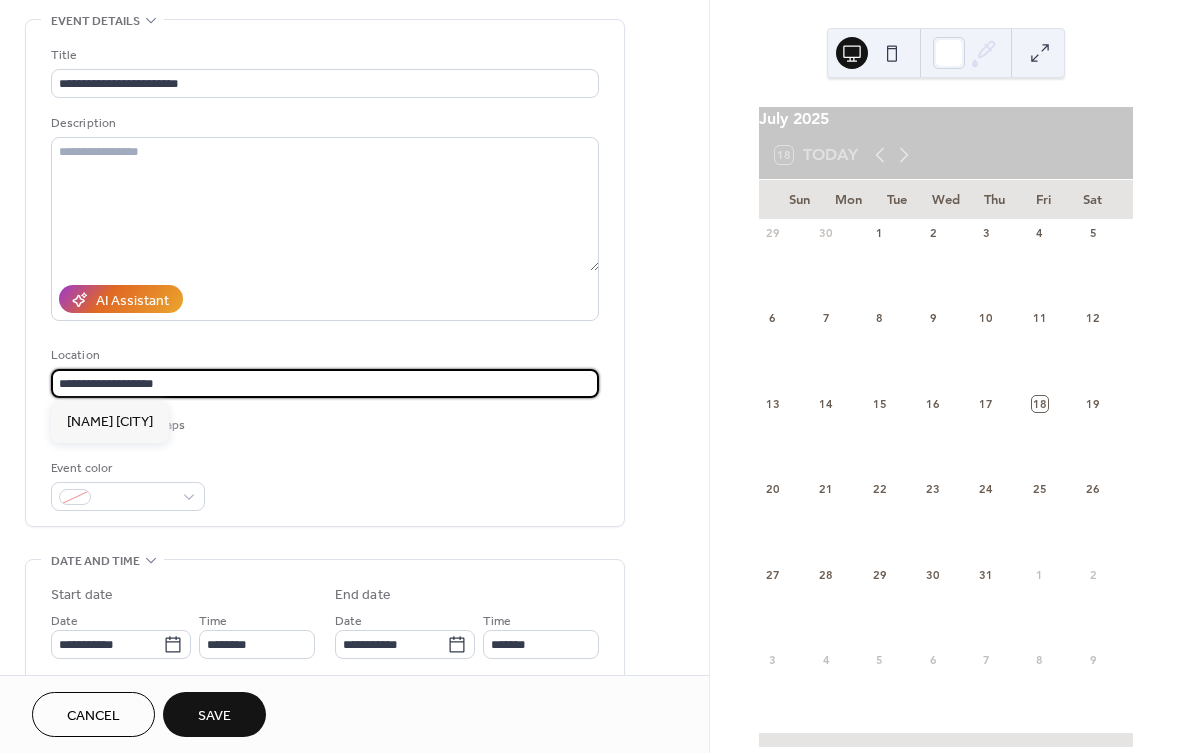 click on "**********" at bounding box center (325, 383) 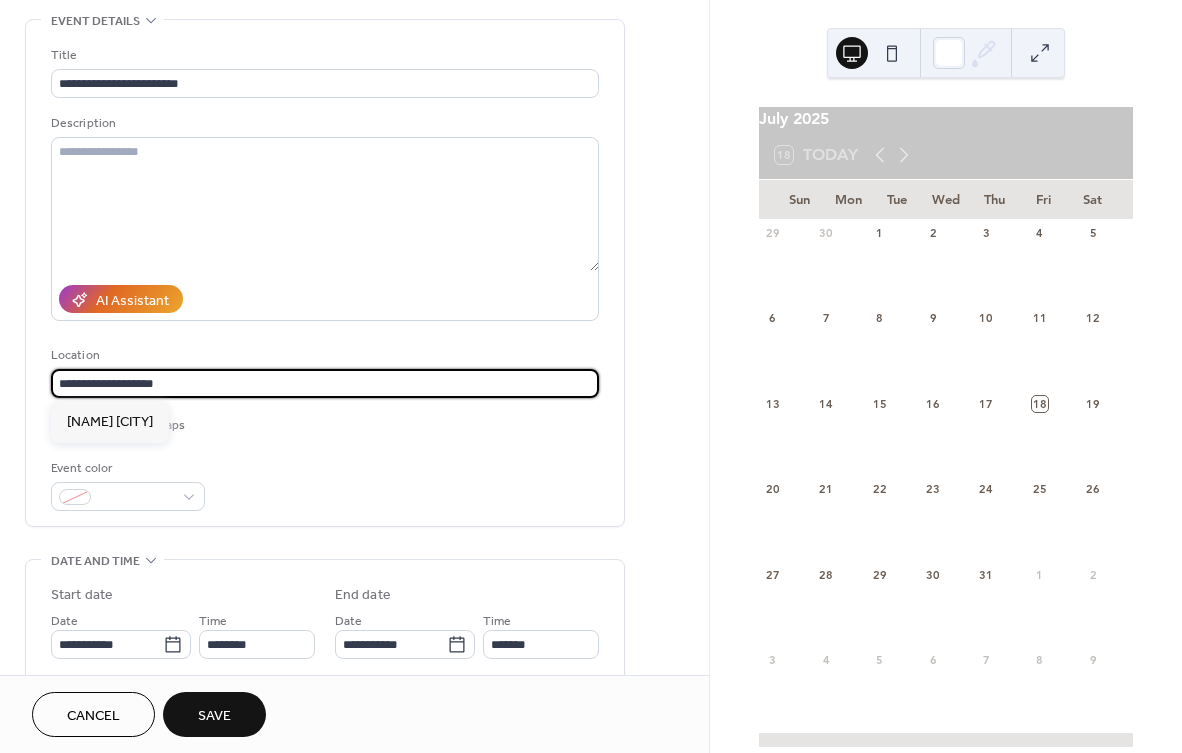 click on "**********" at bounding box center [325, 383] 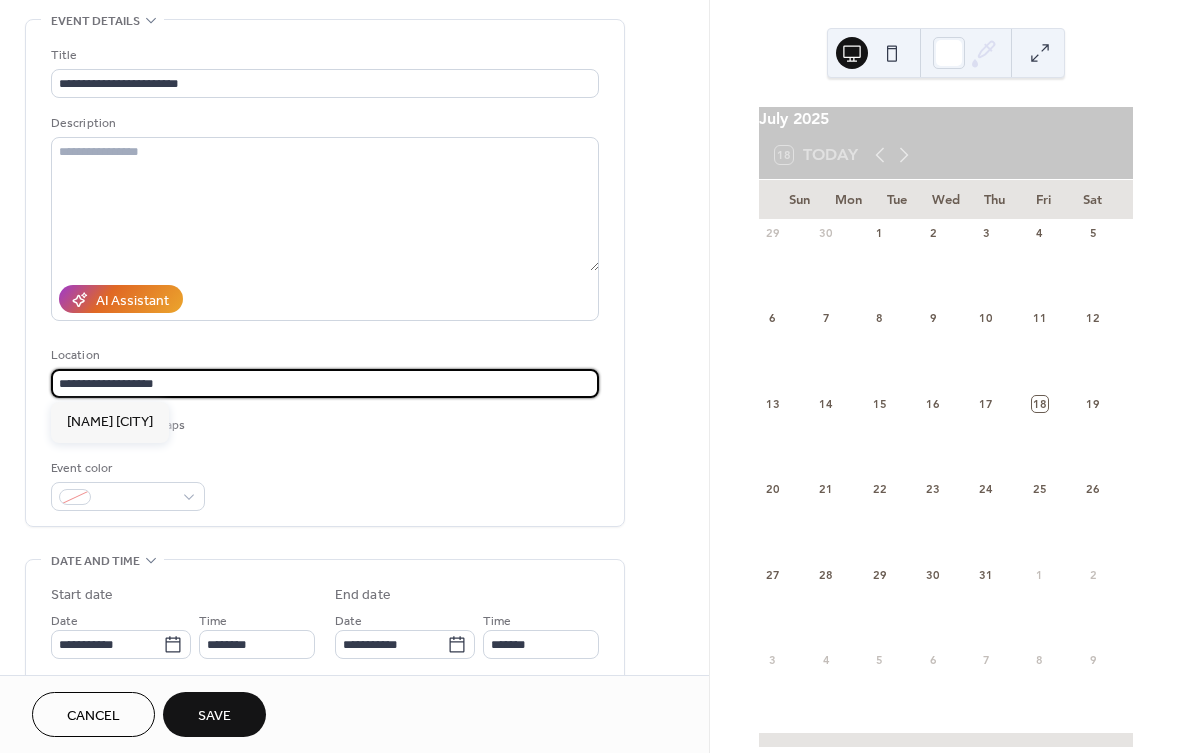click on "**********" at bounding box center [325, 383] 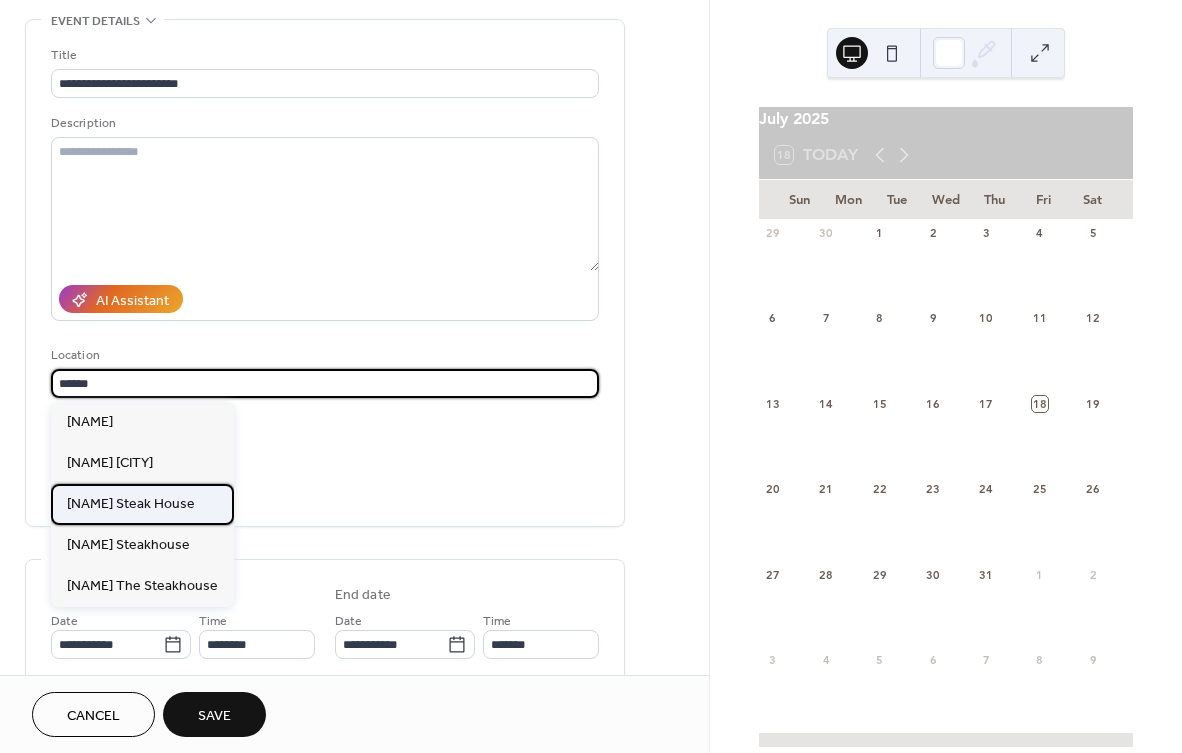 click on "[NAME] Steak House" at bounding box center (131, 504) 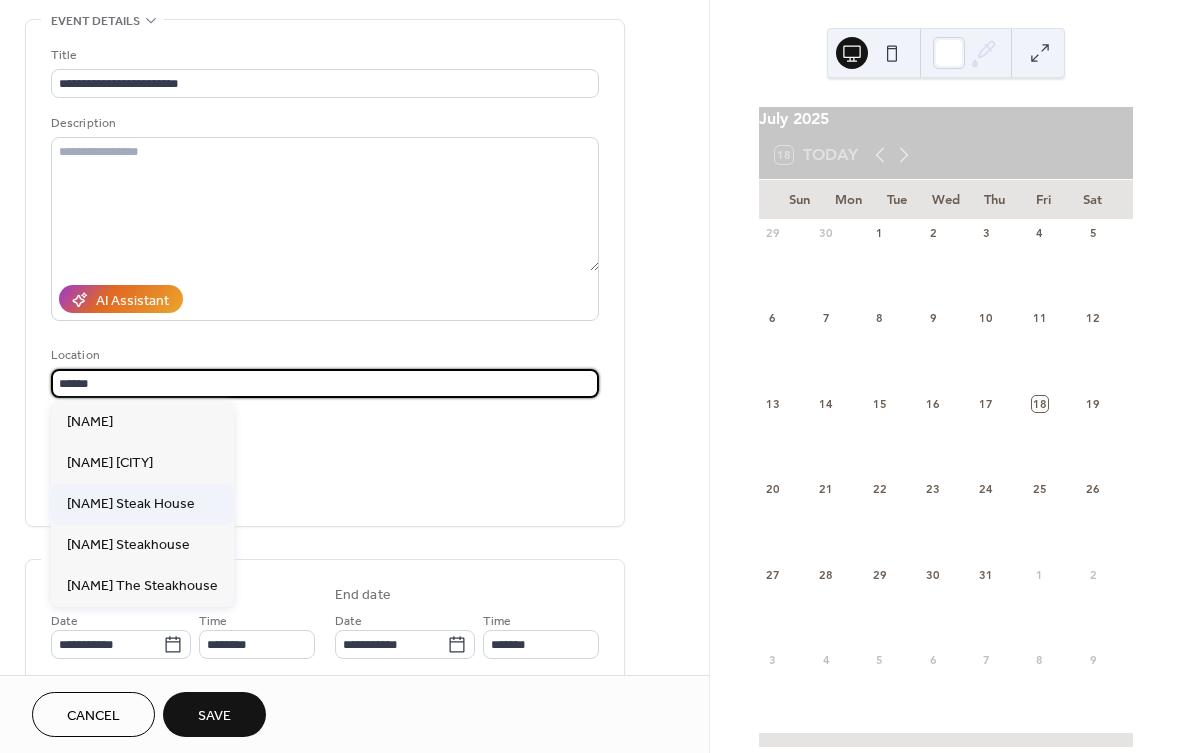 type on "**********" 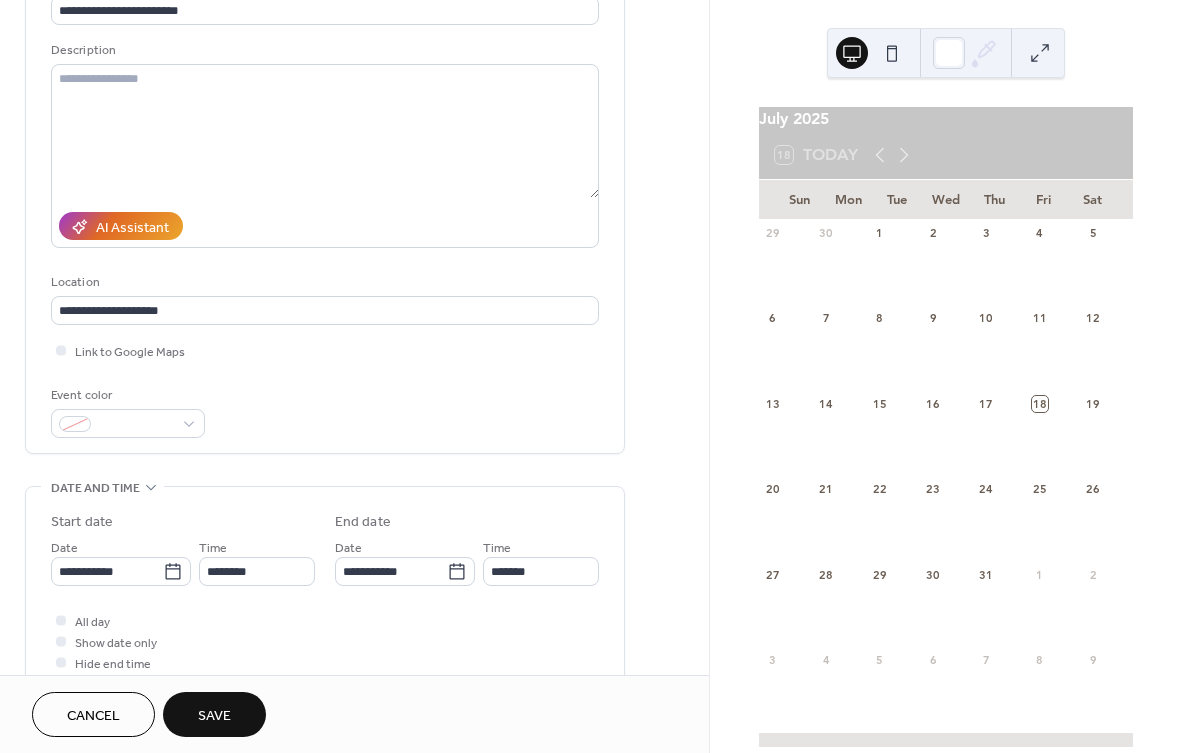 scroll, scrollTop: 169, scrollLeft: 0, axis: vertical 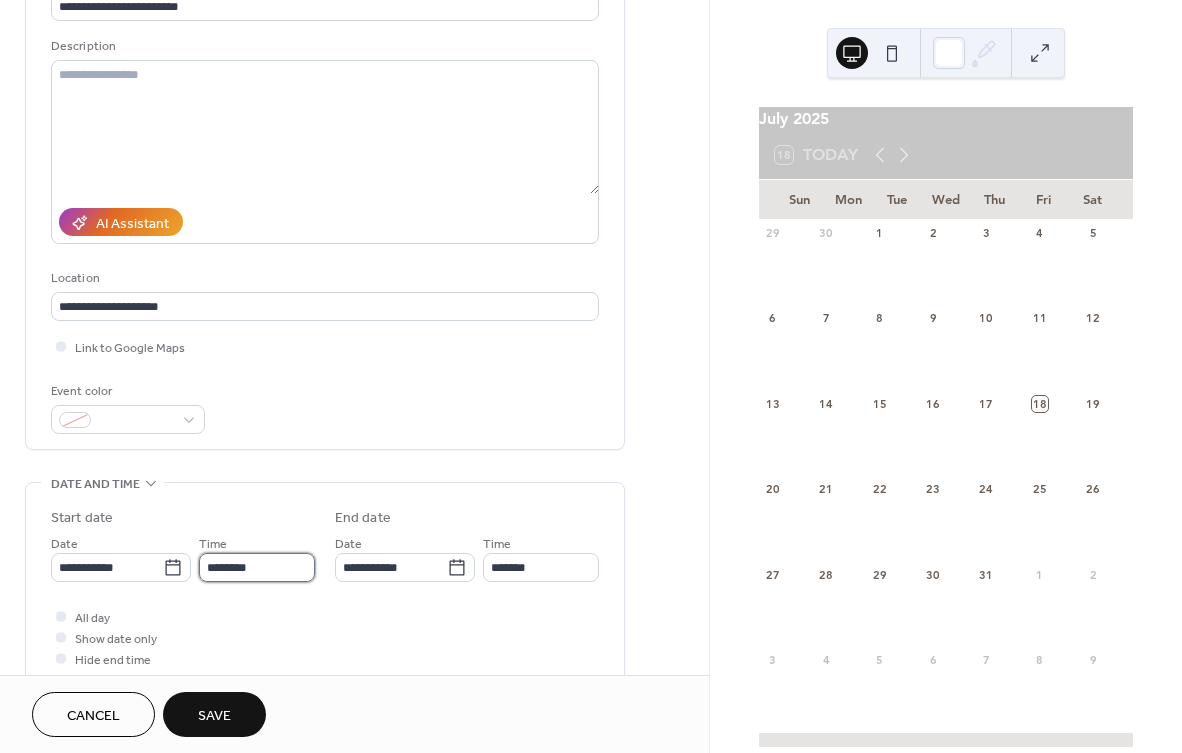 click on "********" at bounding box center (257, 567) 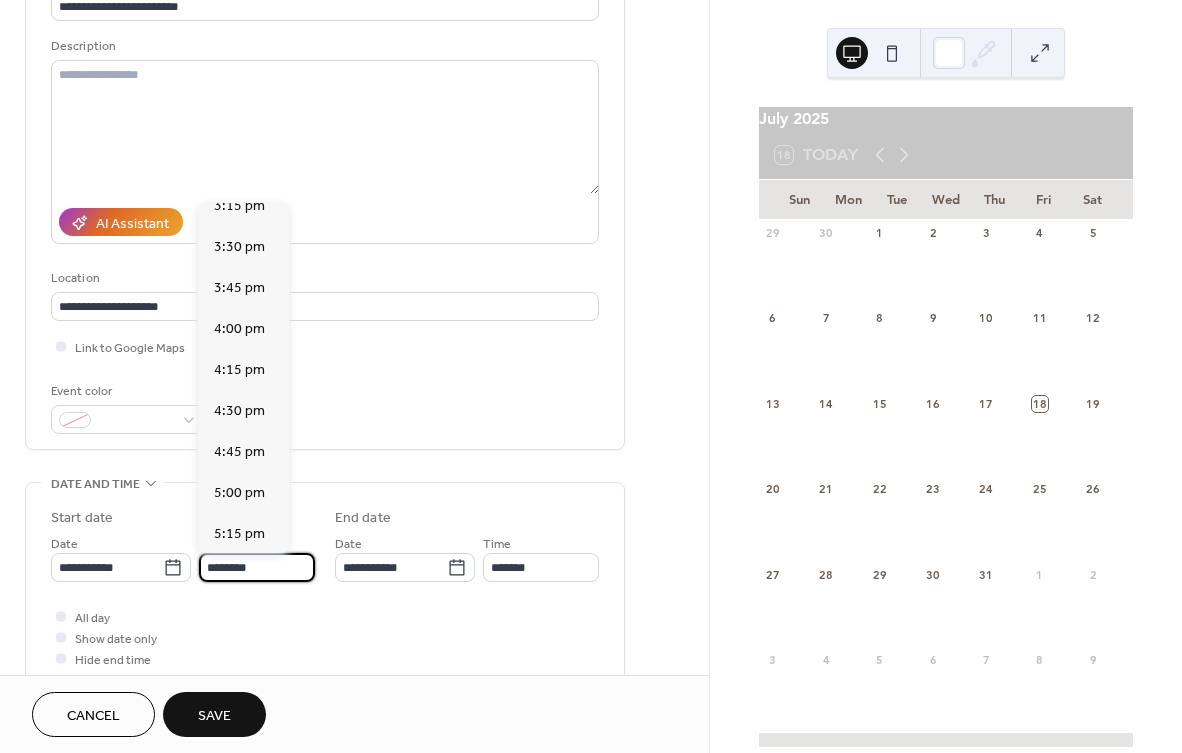 scroll, scrollTop: 2553, scrollLeft: 0, axis: vertical 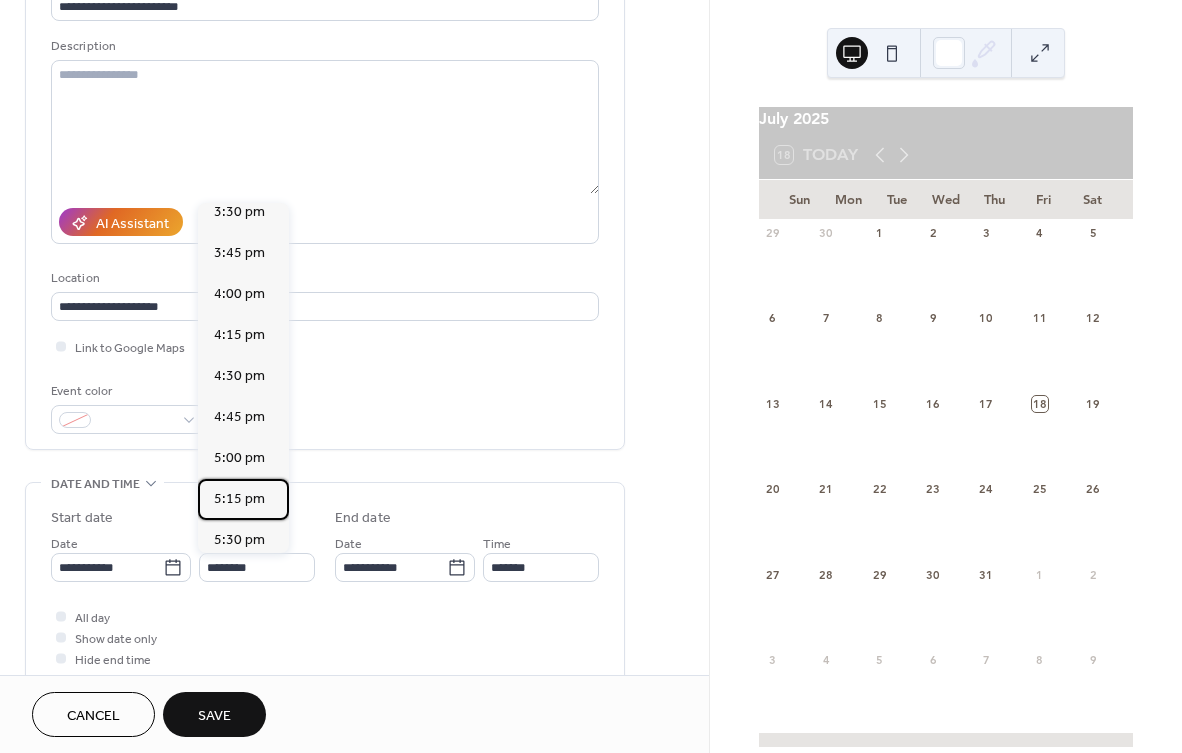 click on "5:15 pm" at bounding box center (239, 499) 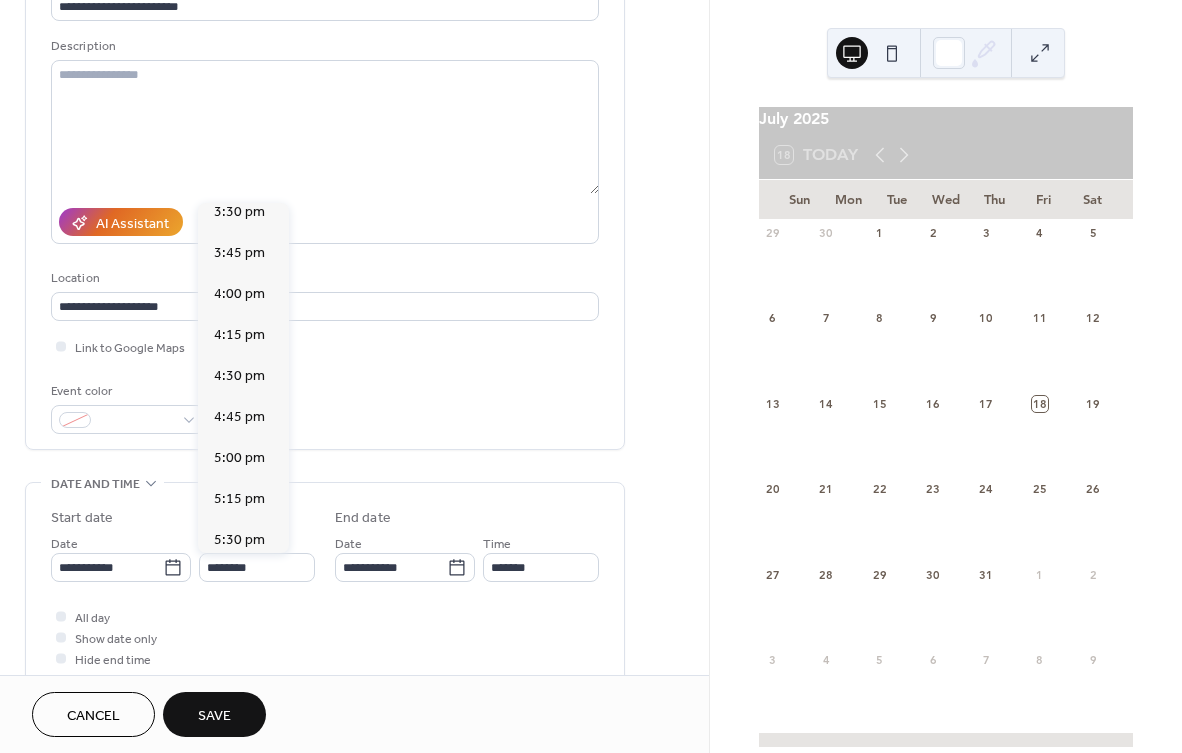type on "*******" 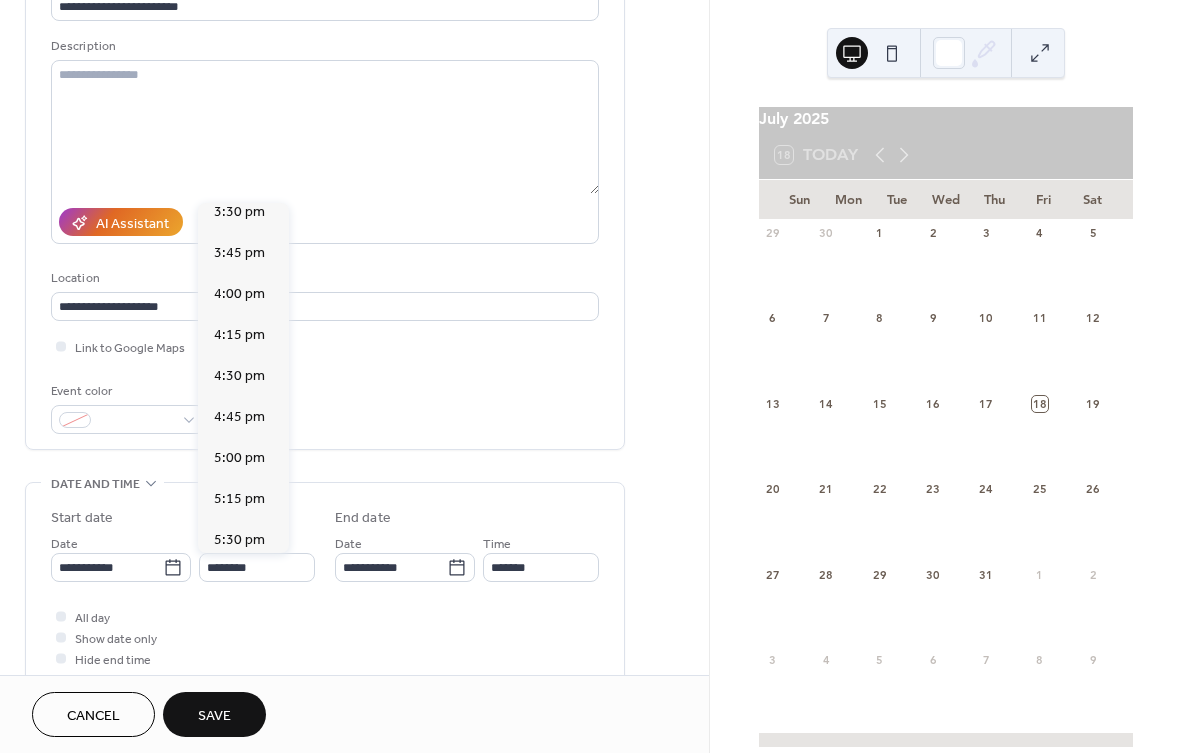 type on "*******" 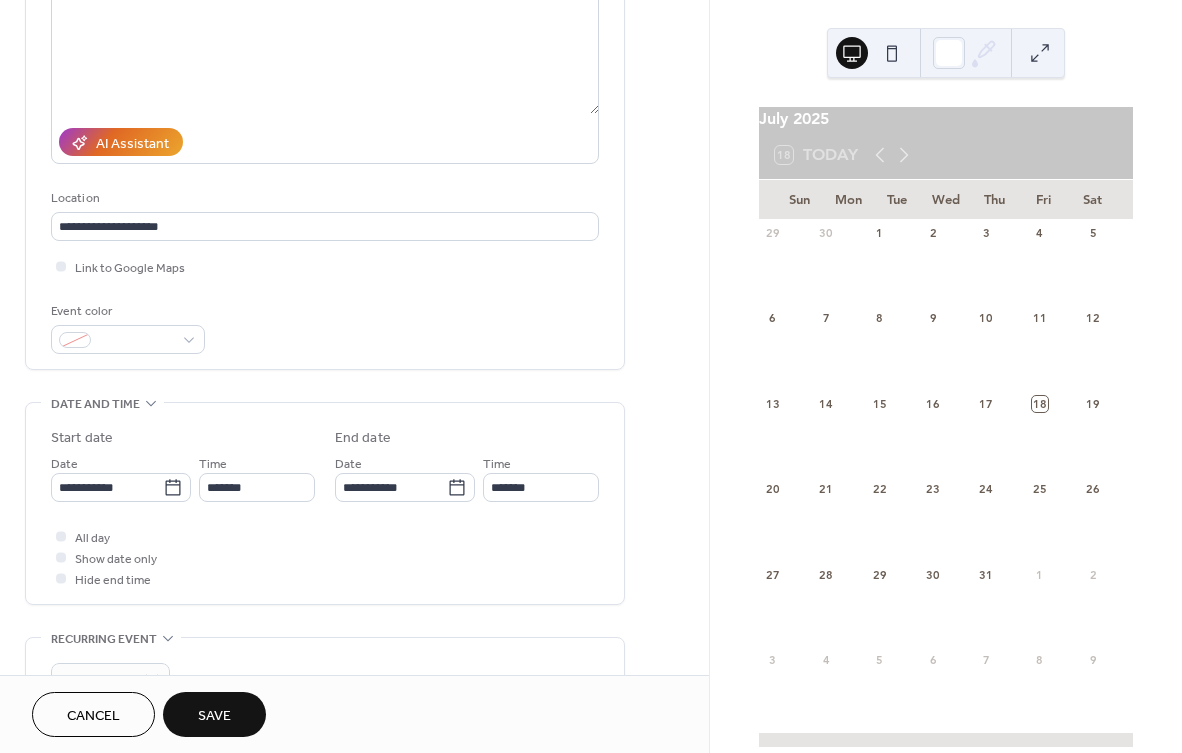 scroll, scrollTop: 251, scrollLeft: 0, axis: vertical 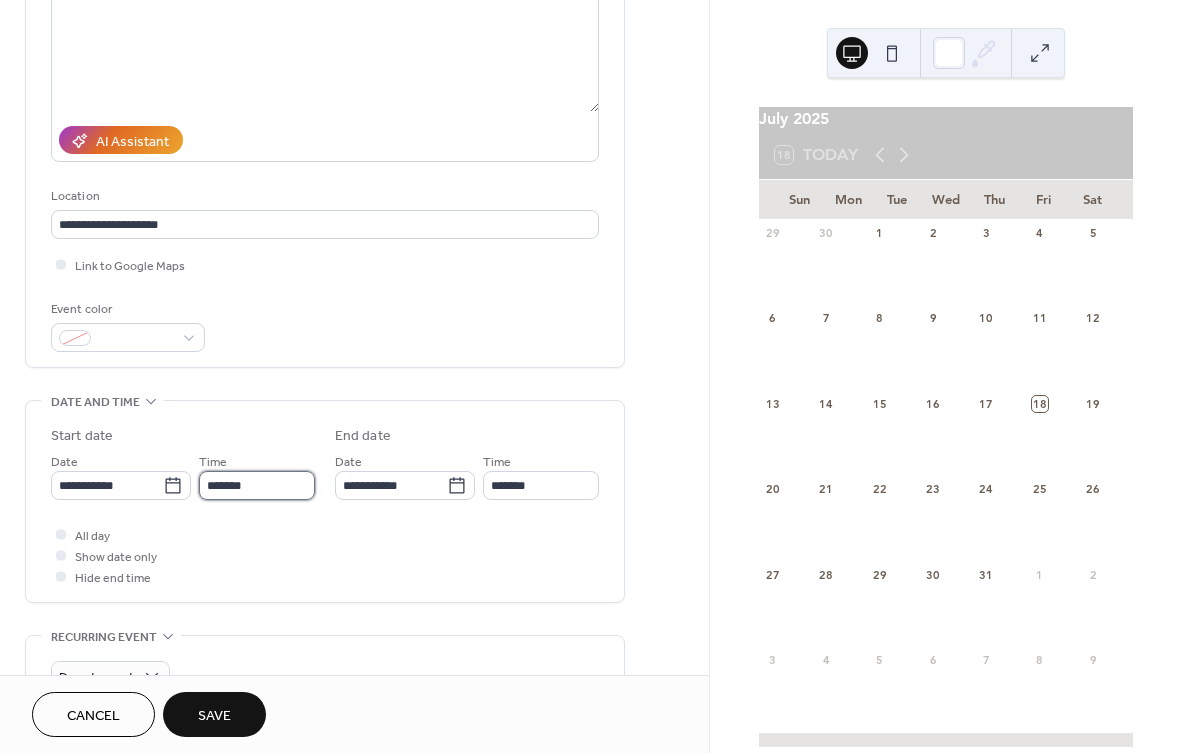 click on "*******" at bounding box center (257, 485) 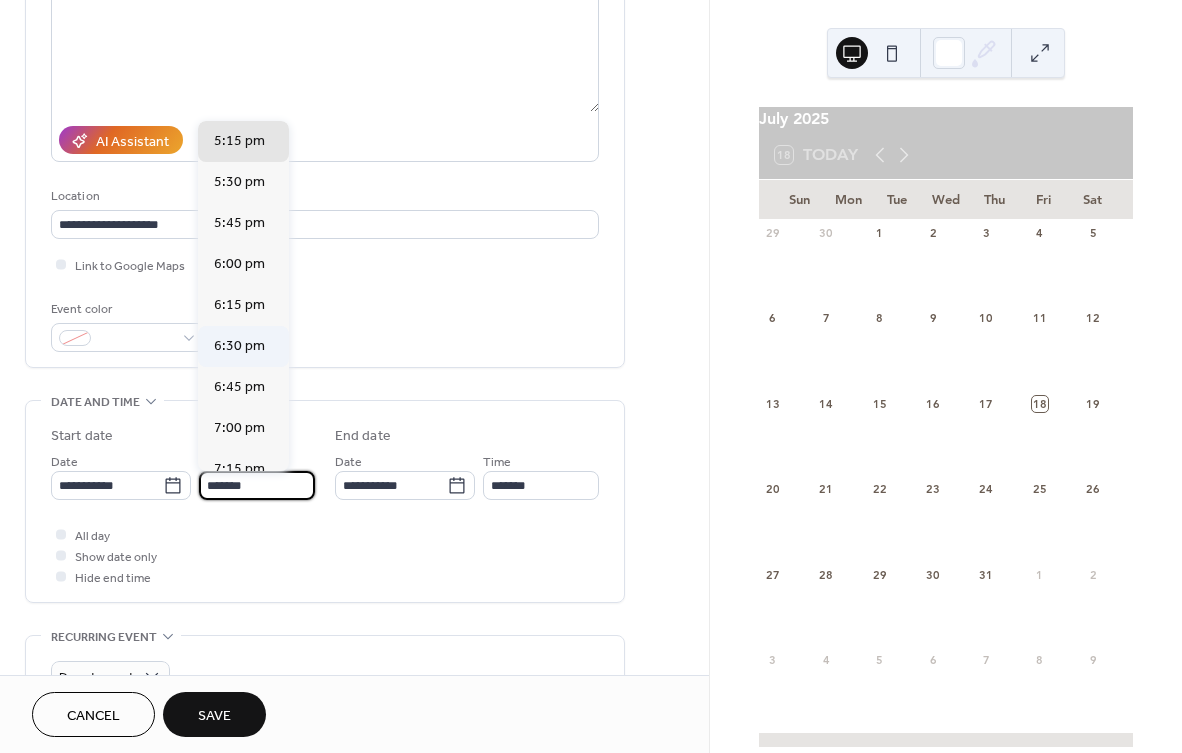 scroll, scrollTop: 2841, scrollLeft: 0, axis: vertical 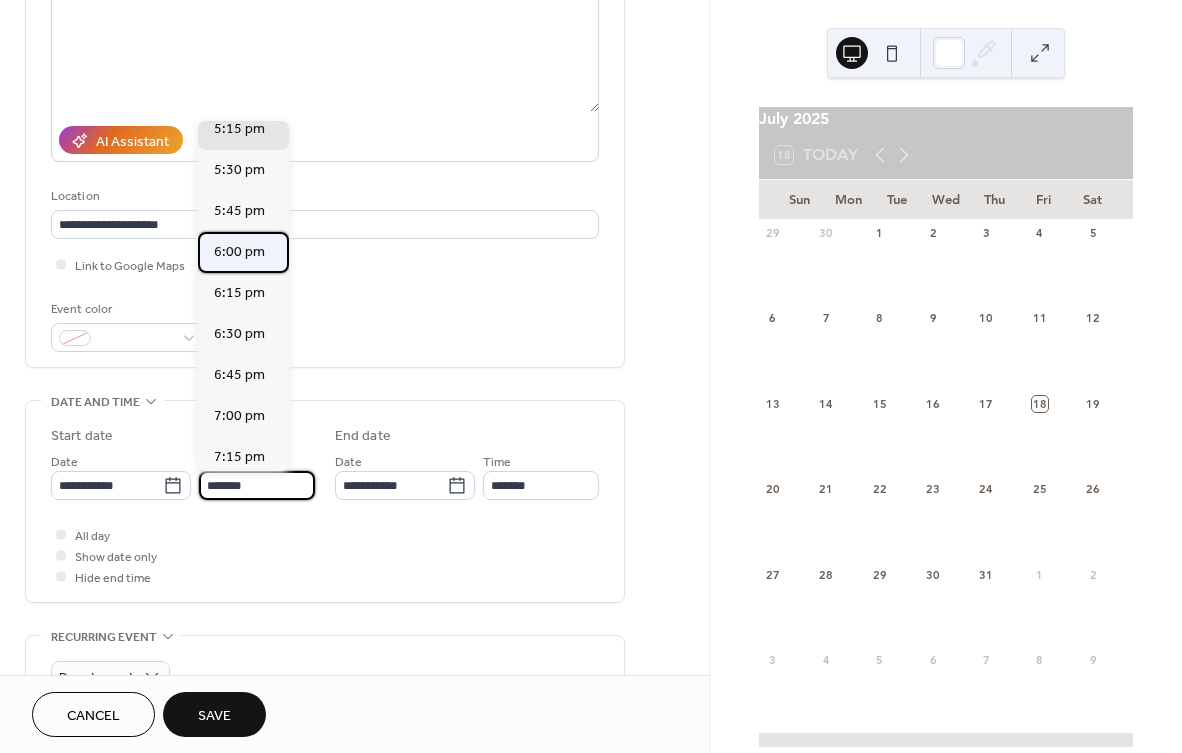 click on "6:00 pm" at bounding box center [239, 252] 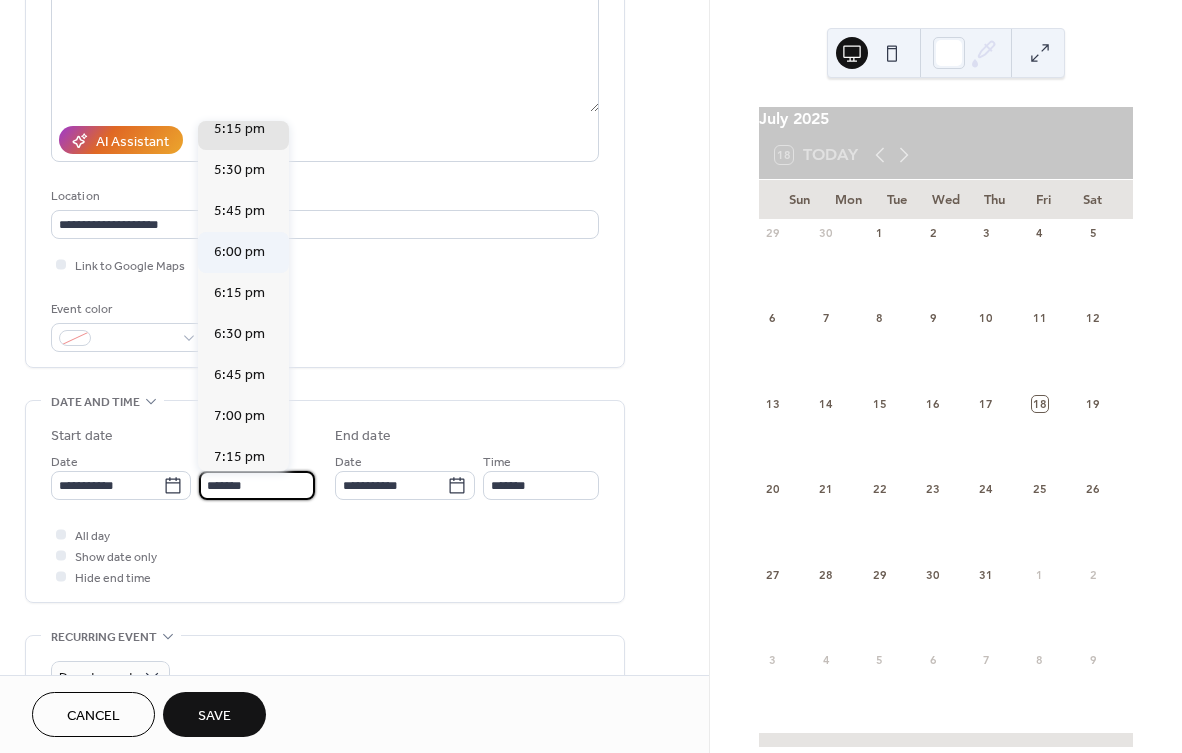 type on "*******" 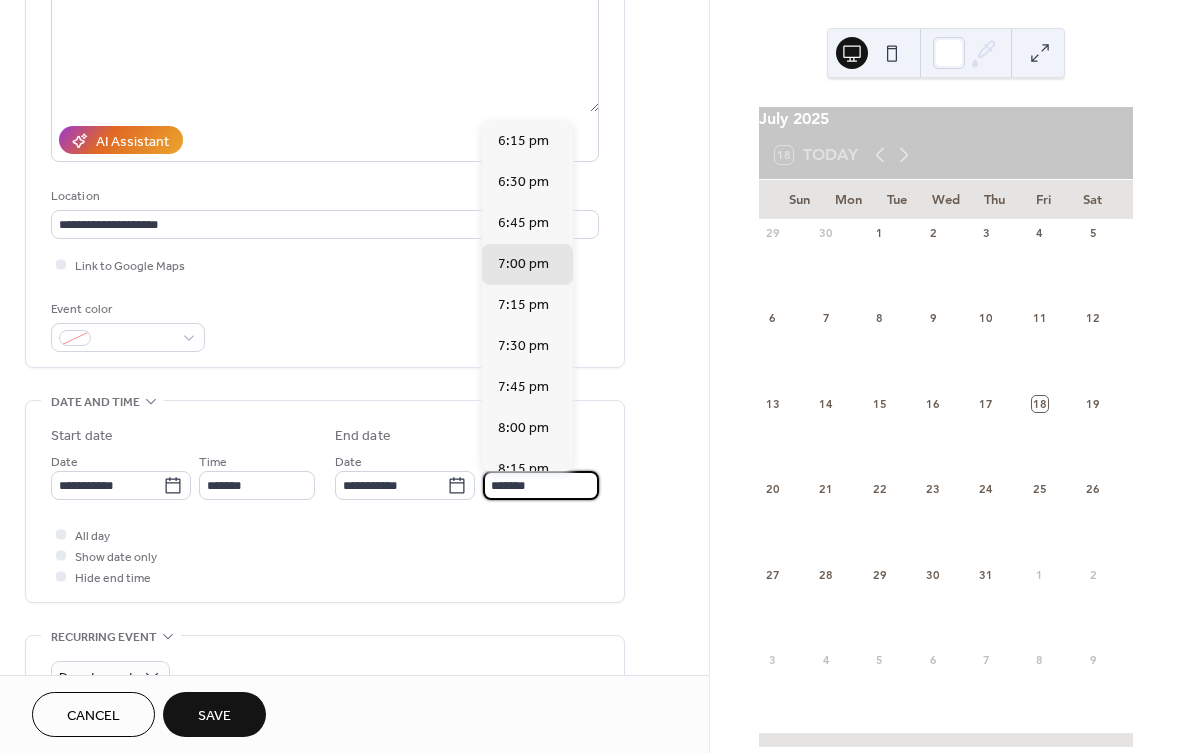 click on "*******" at bounding box center (541, 485) 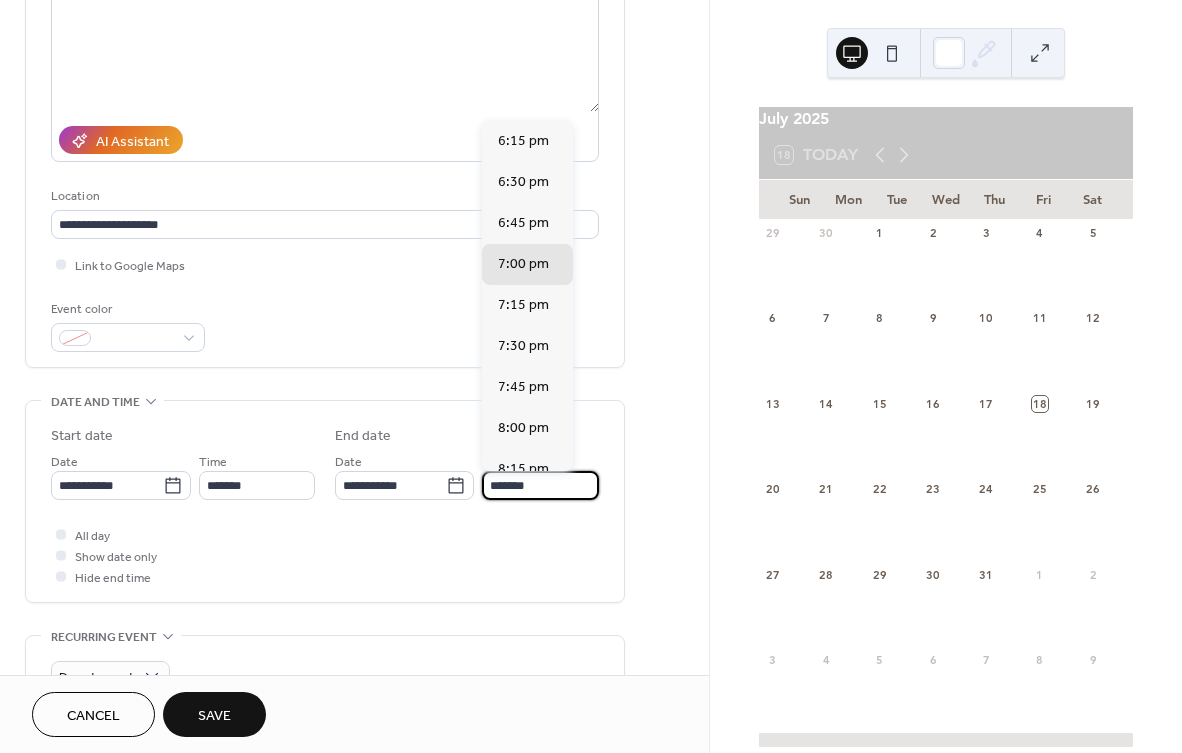scroll, scrollTop: 1, scrollLeft: 0, axis: vertical 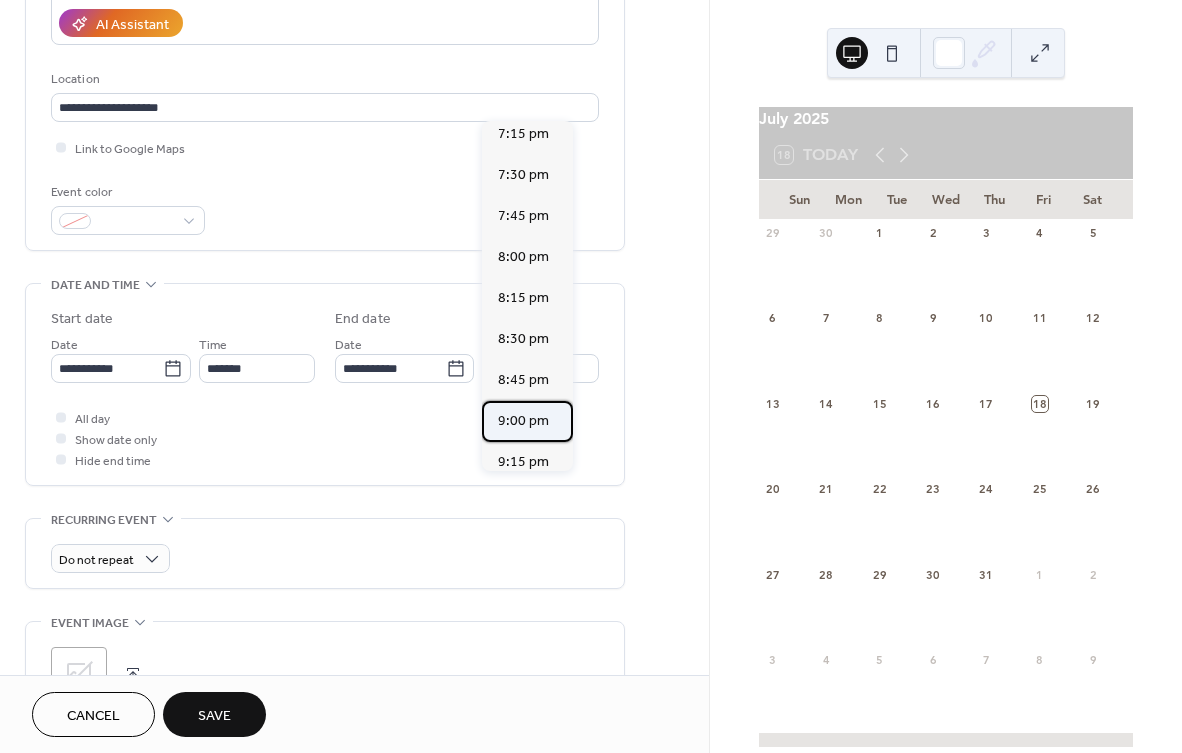 click on "9:00 pm" at bounding box center (523, 421) 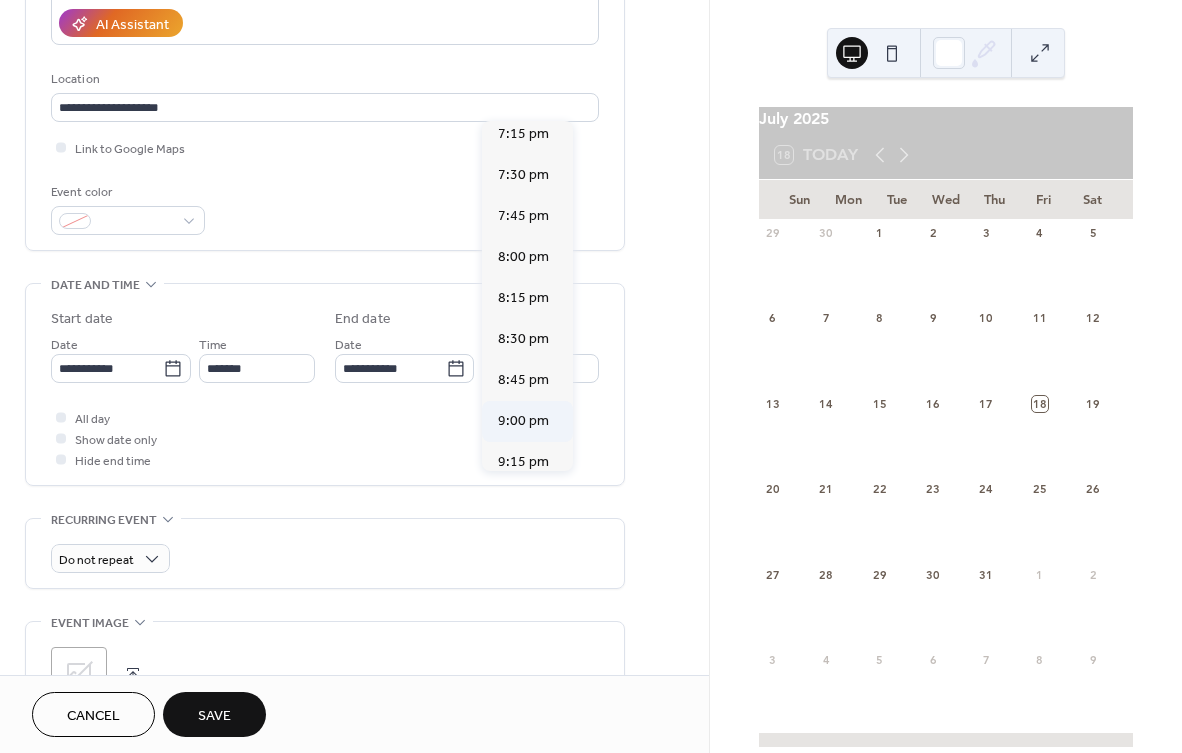 type on "*******" 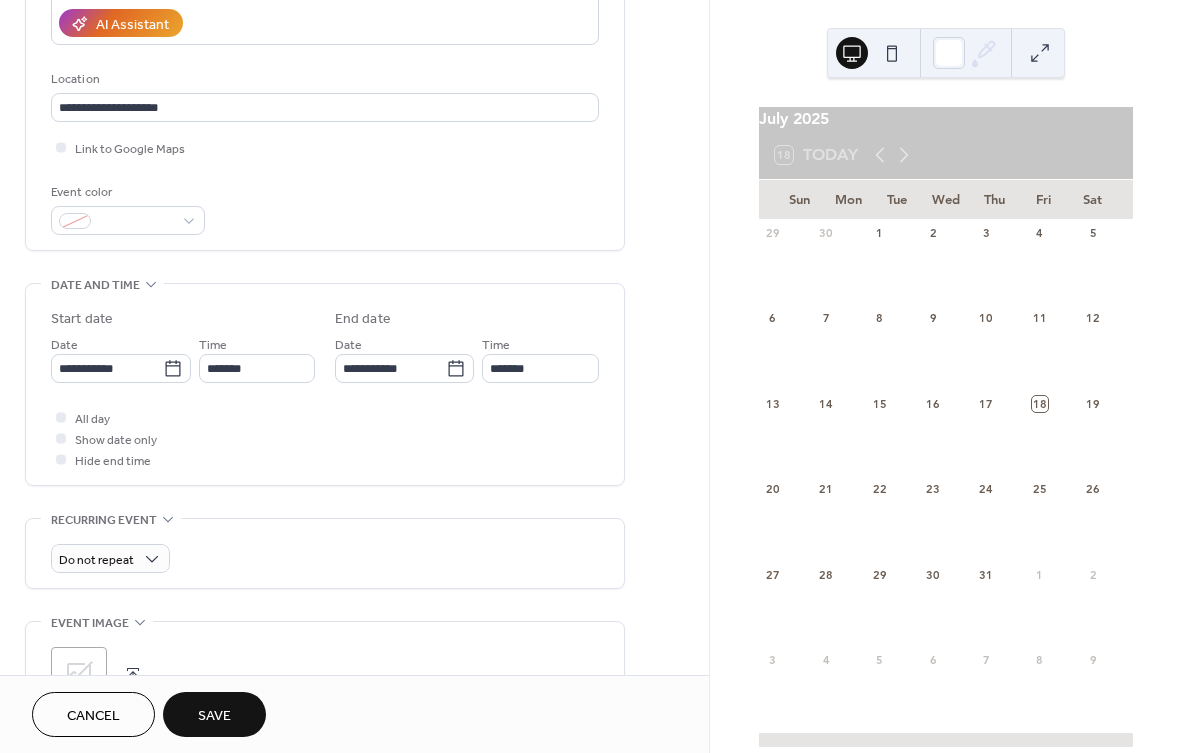 click on "All day Show date only Hide end time" at bounding box center [325, 438] 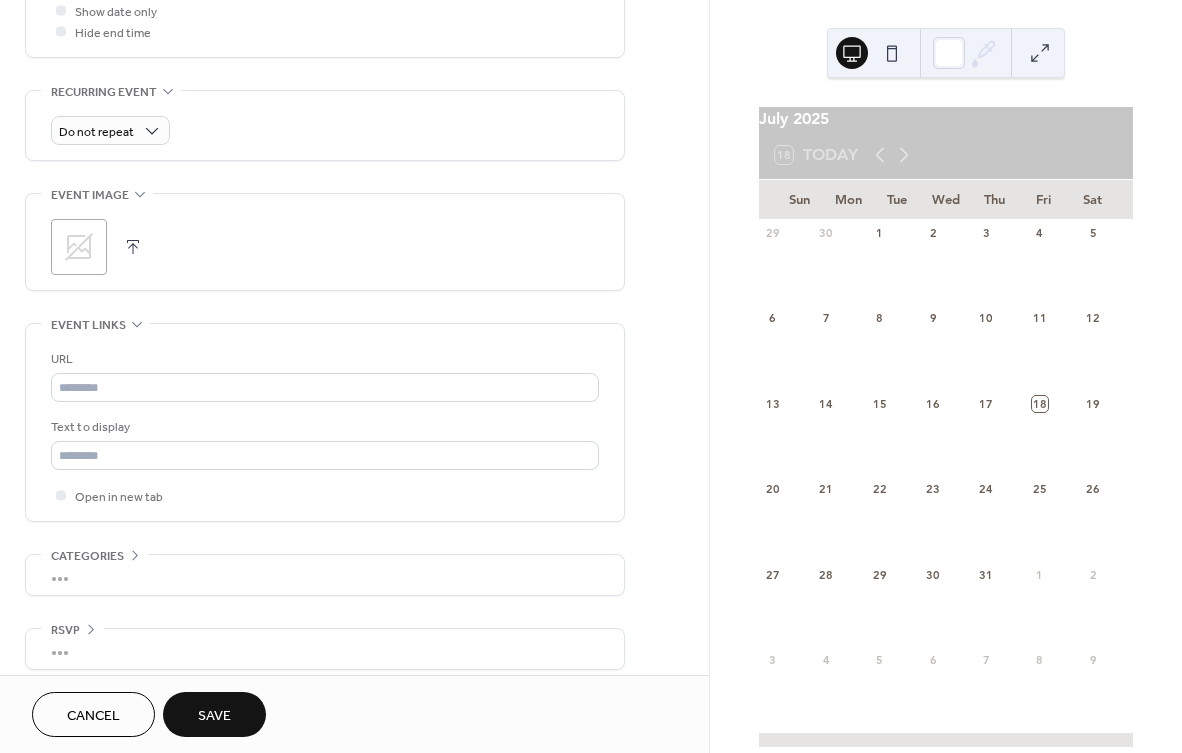scroll, scrollTop: 811, scrollLeft: 0, axis: vertical 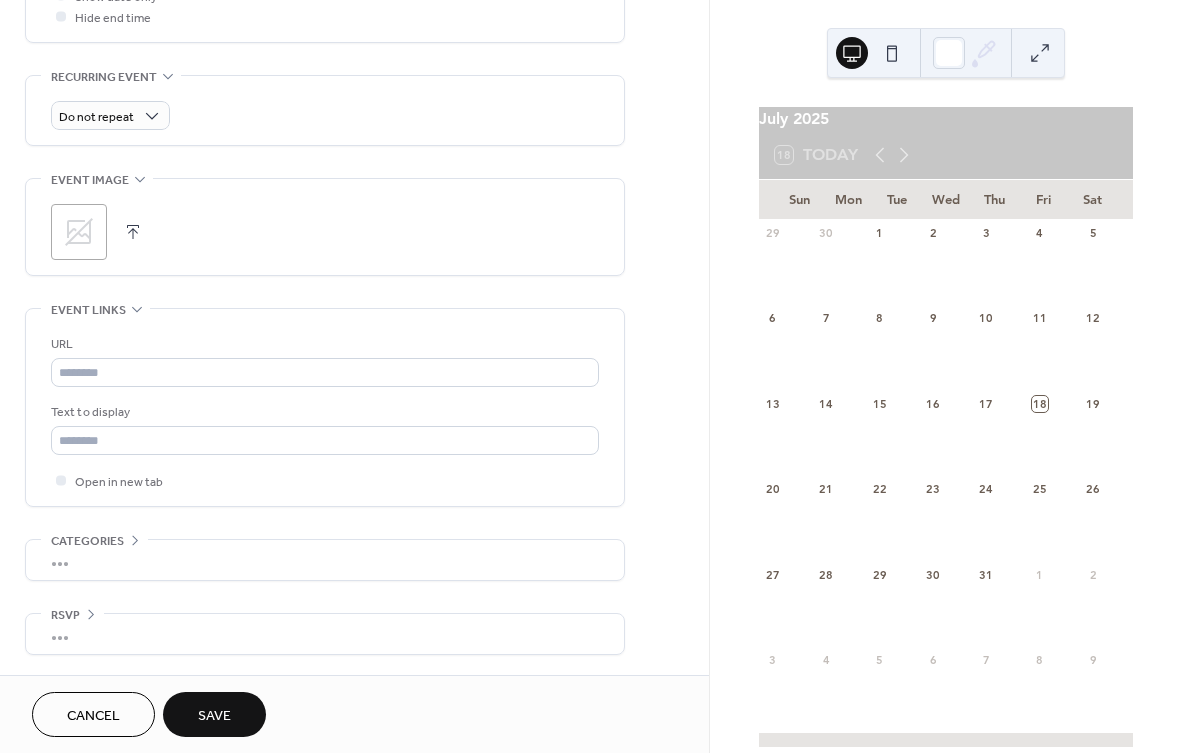 click on "Save" at bounding box center [214, 716] 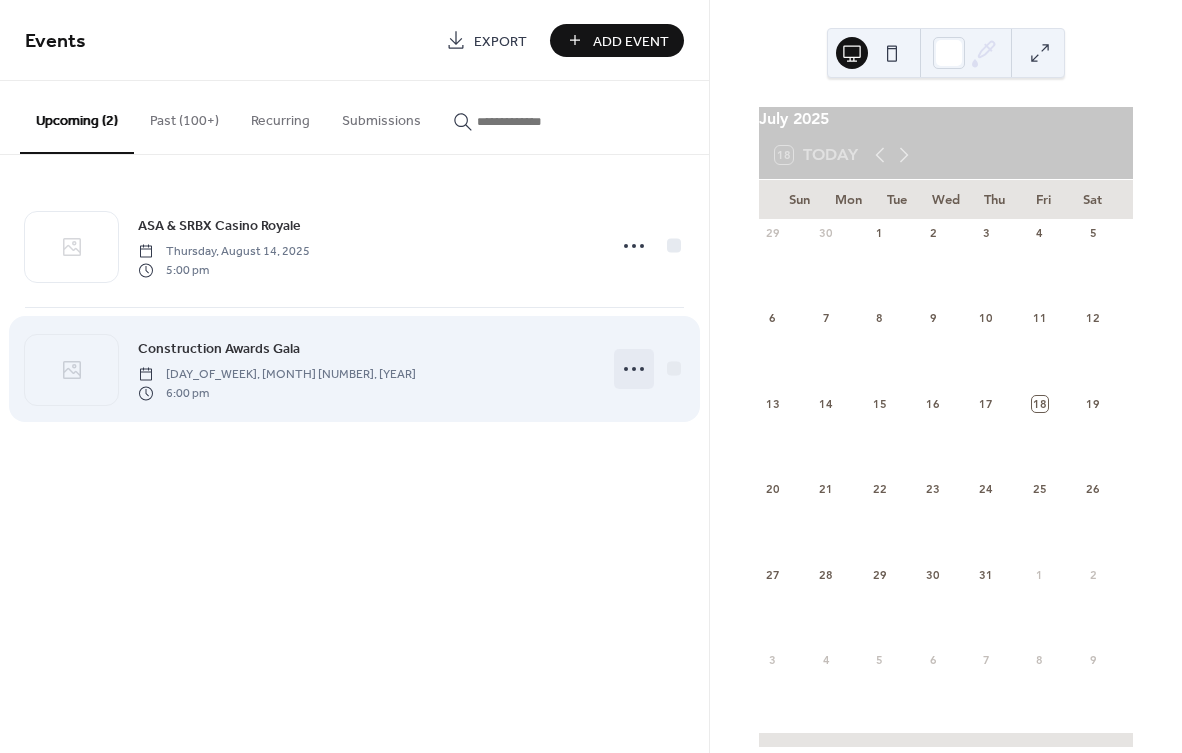click 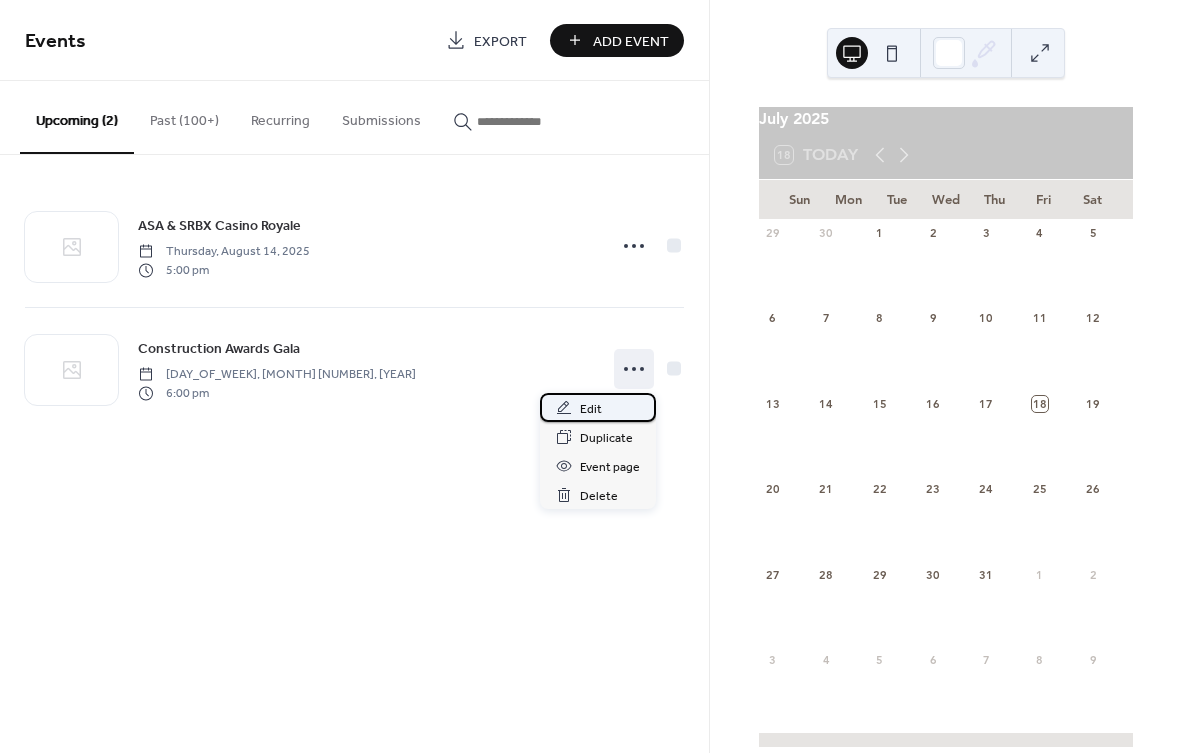 click on "Edit" at bounding box center [591, 409] 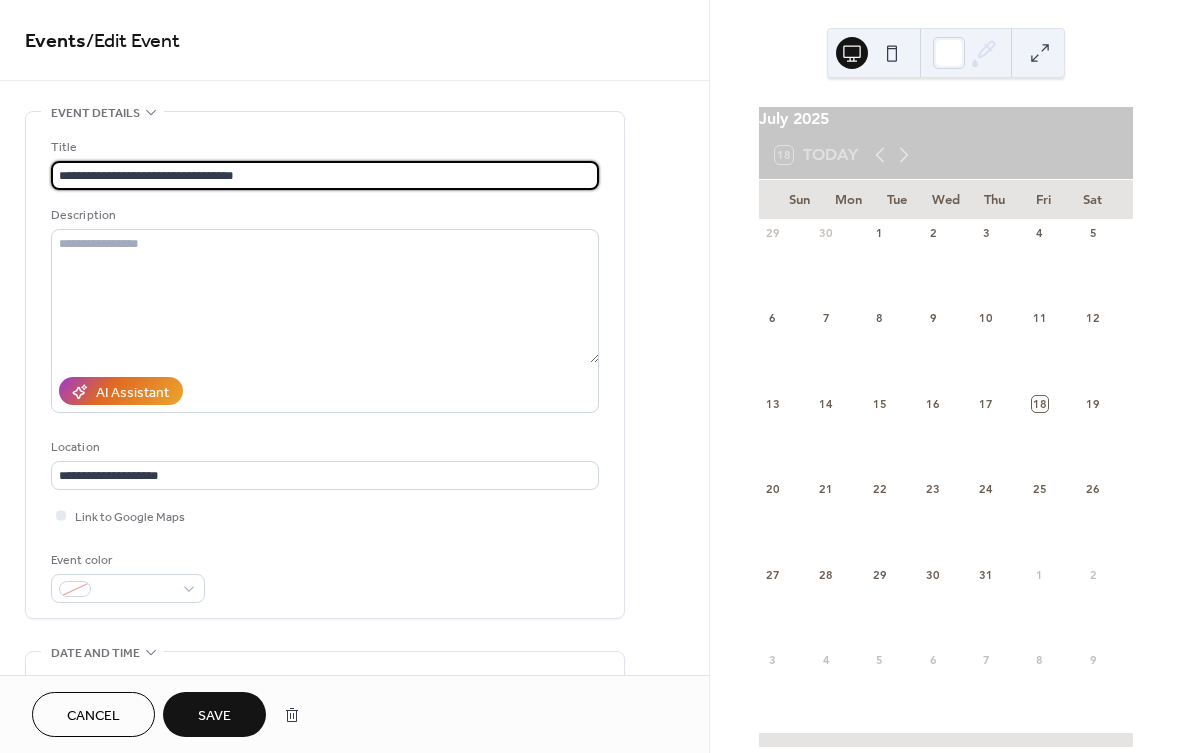 click on "**********" at bounding box center (325, 175) 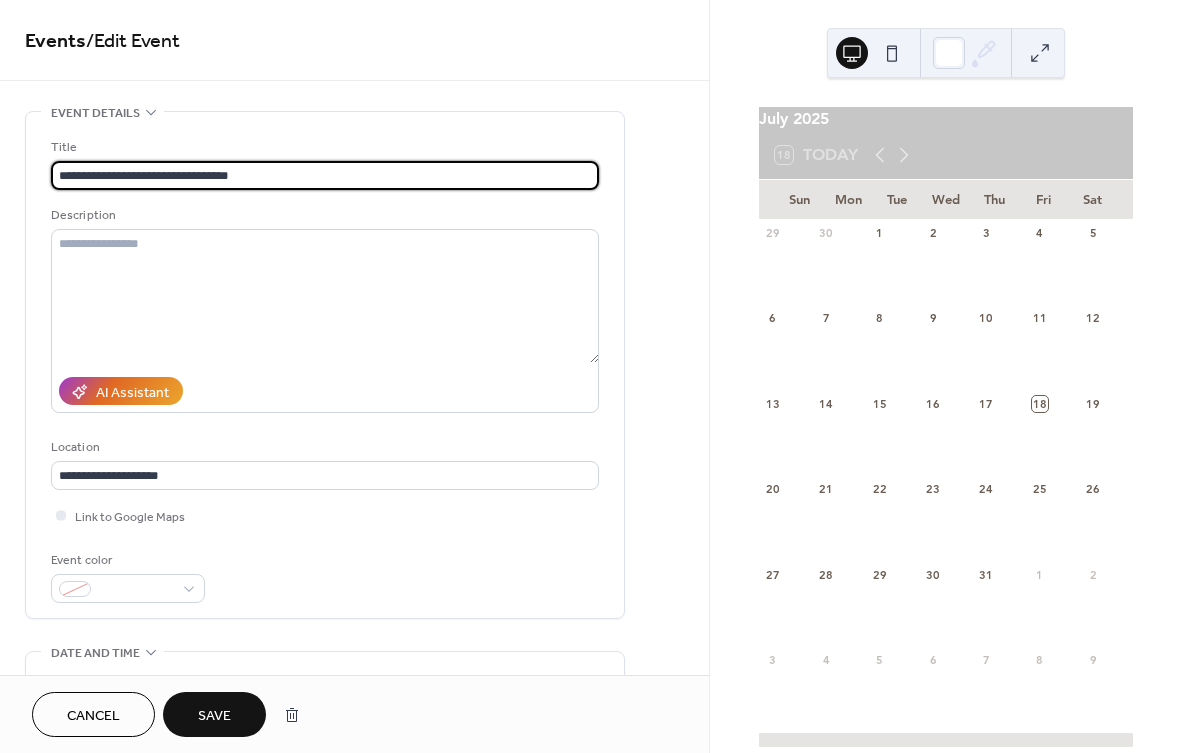 type on "**********" 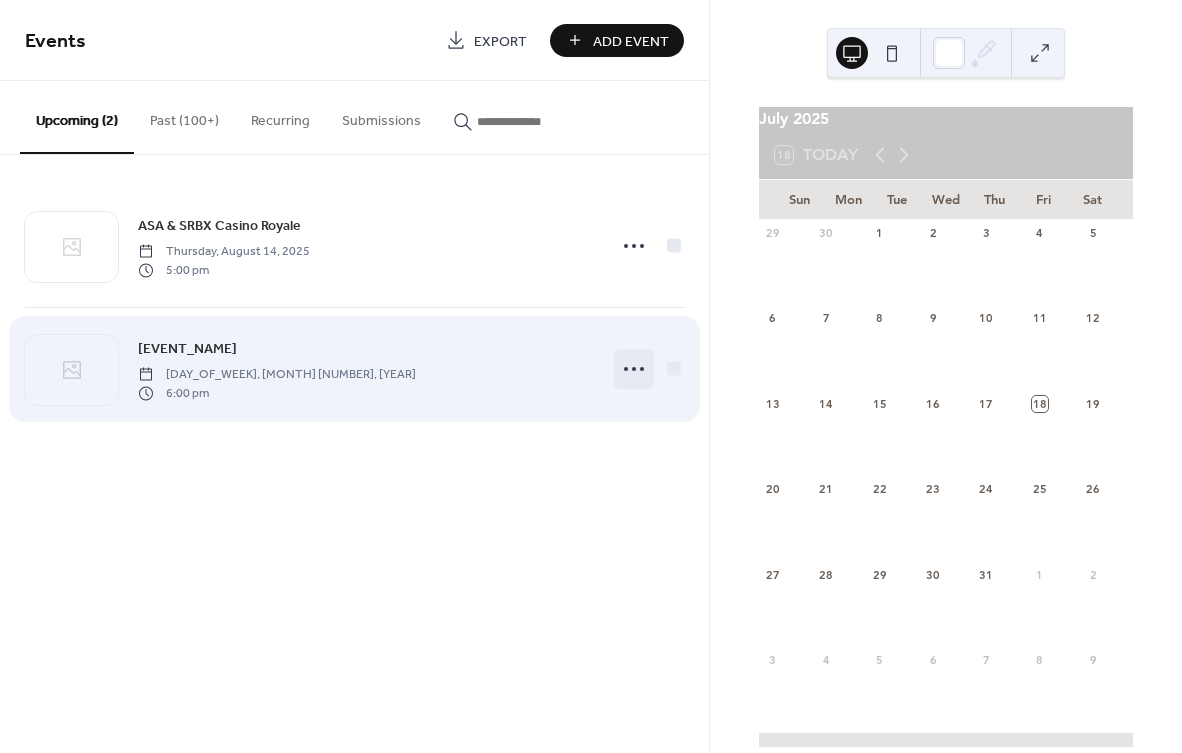 click 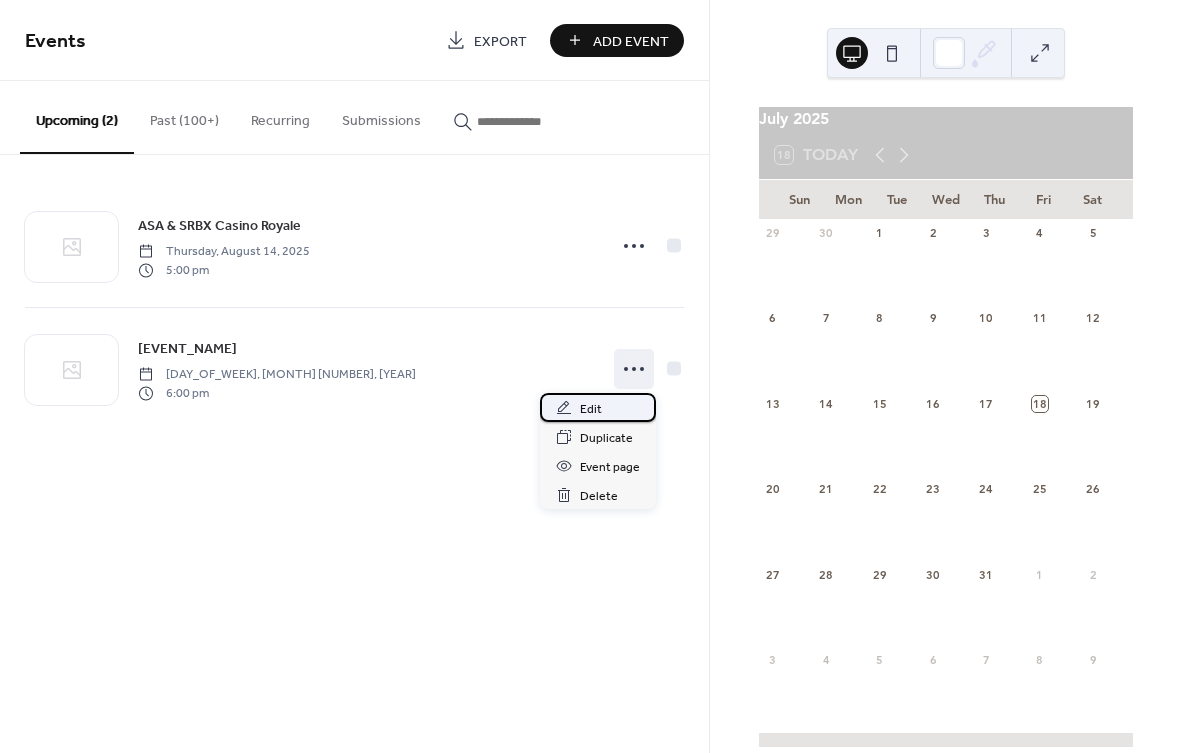 click on "Edit" at bounding box center (598, 407) 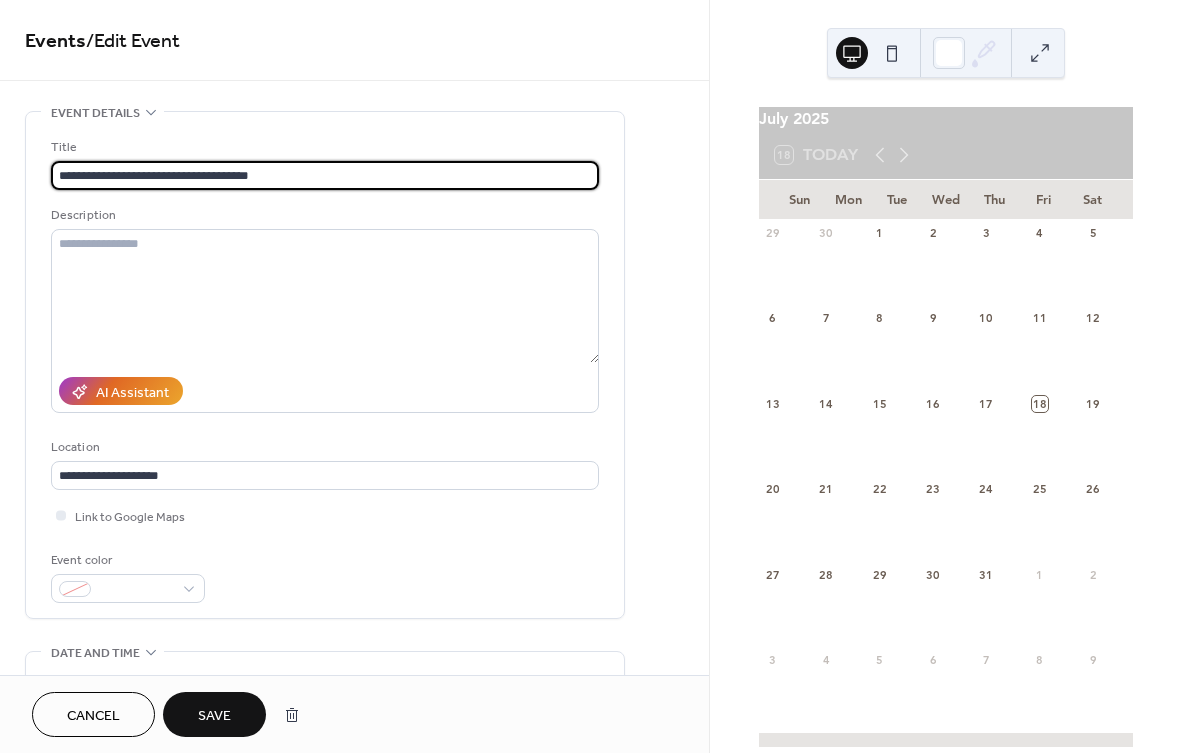 type on "**********" 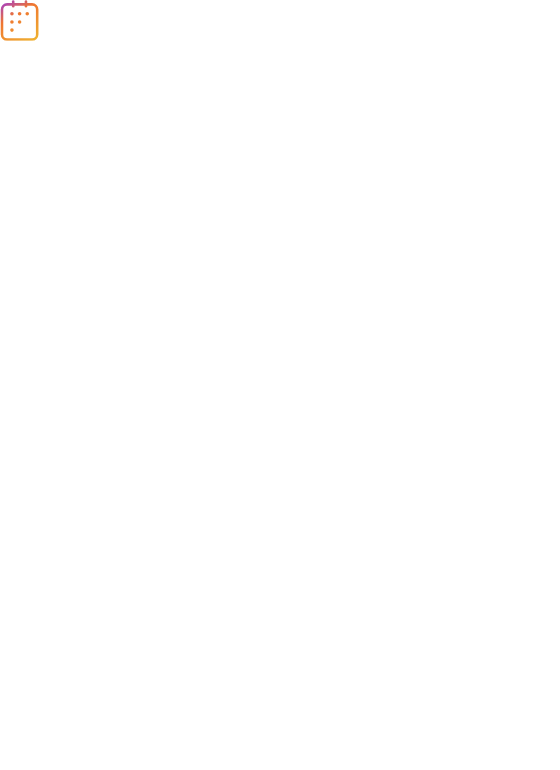scroll, scrollTop: 0, scrollLeft: 0, axis: both 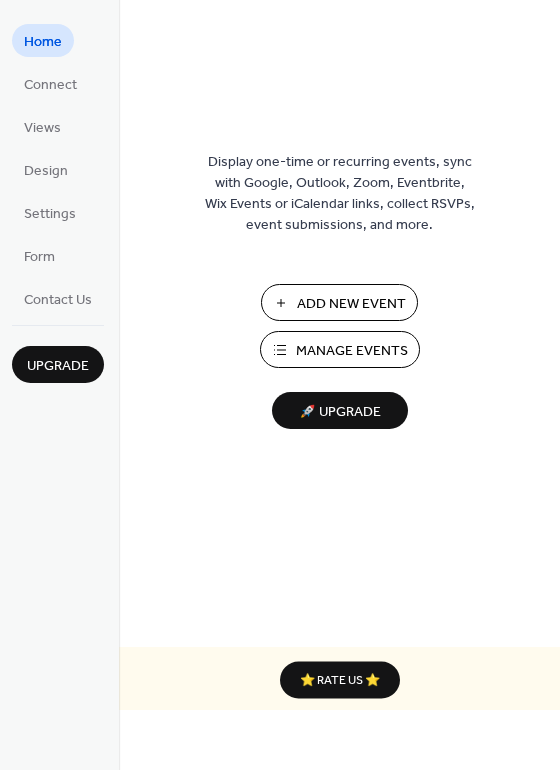 click on "Manage Events" at bounding box center [352, 351] 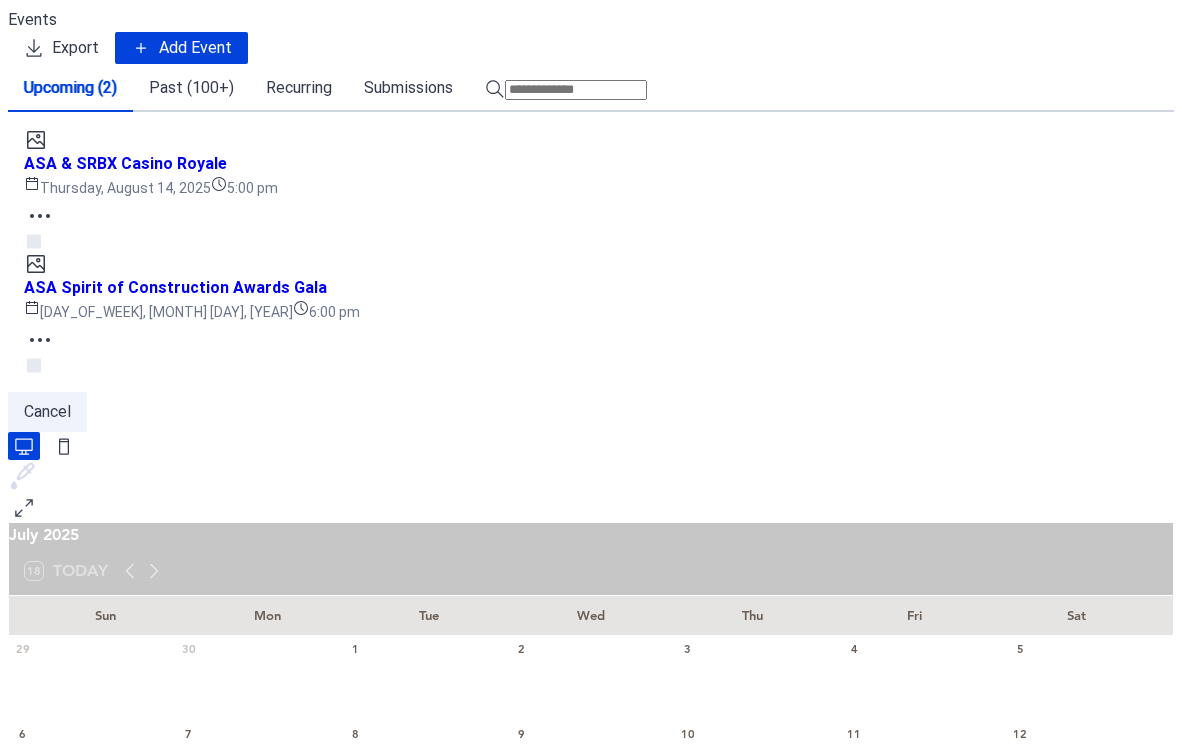 scroll, scrollTop: 0, scrollLeft: 0, axis: both 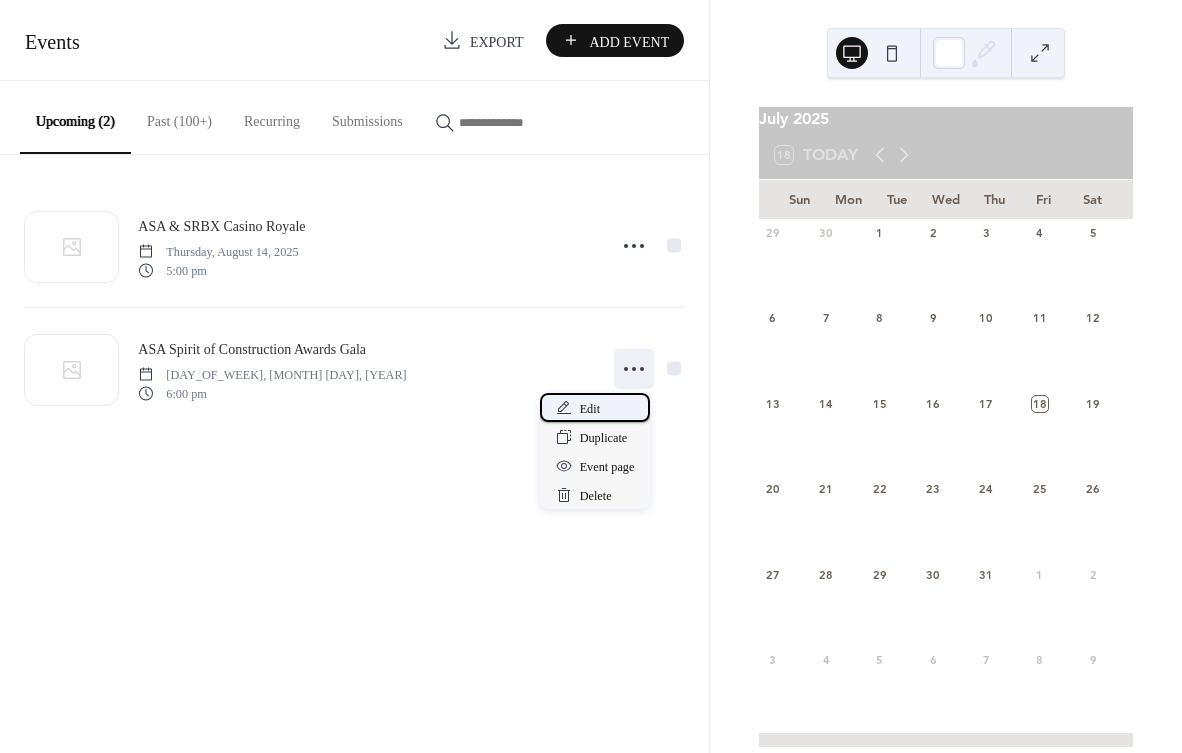 click on "Edit" at bounding box center [595, 407] 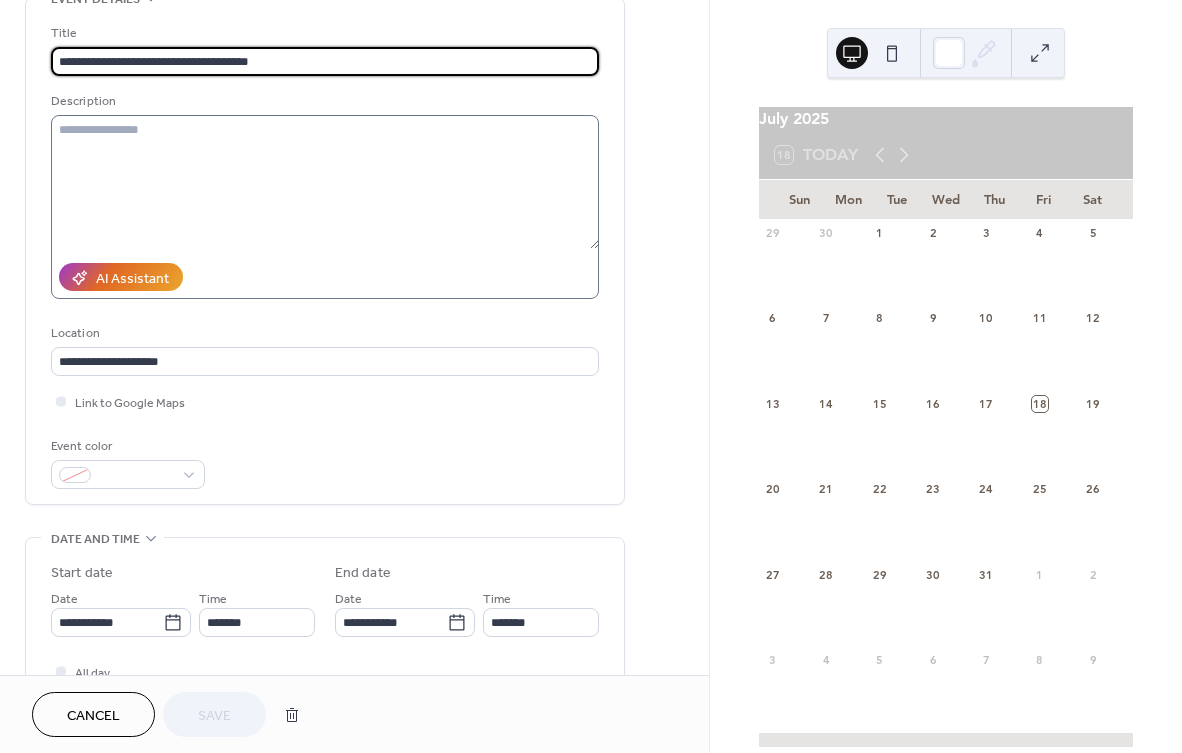 scroll, scrollTop: 115, scrollLeft: 0, axis: vertical 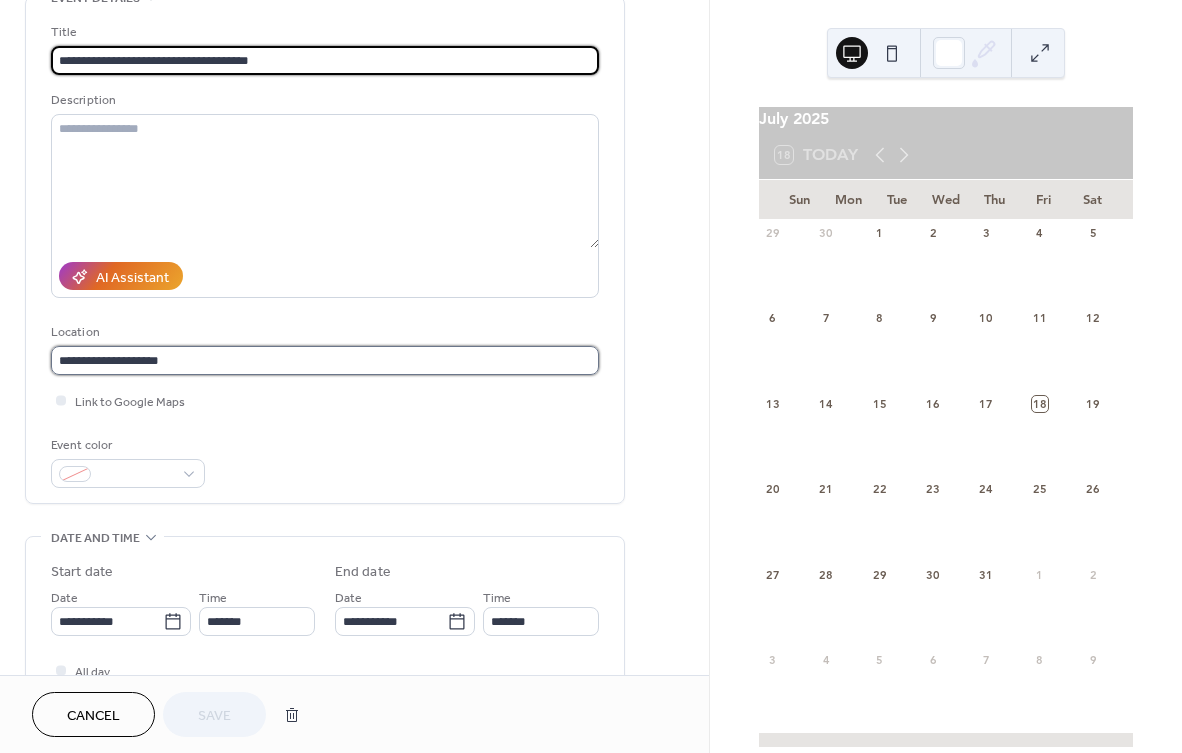 click on "**********" at bounding box center (325, 360) 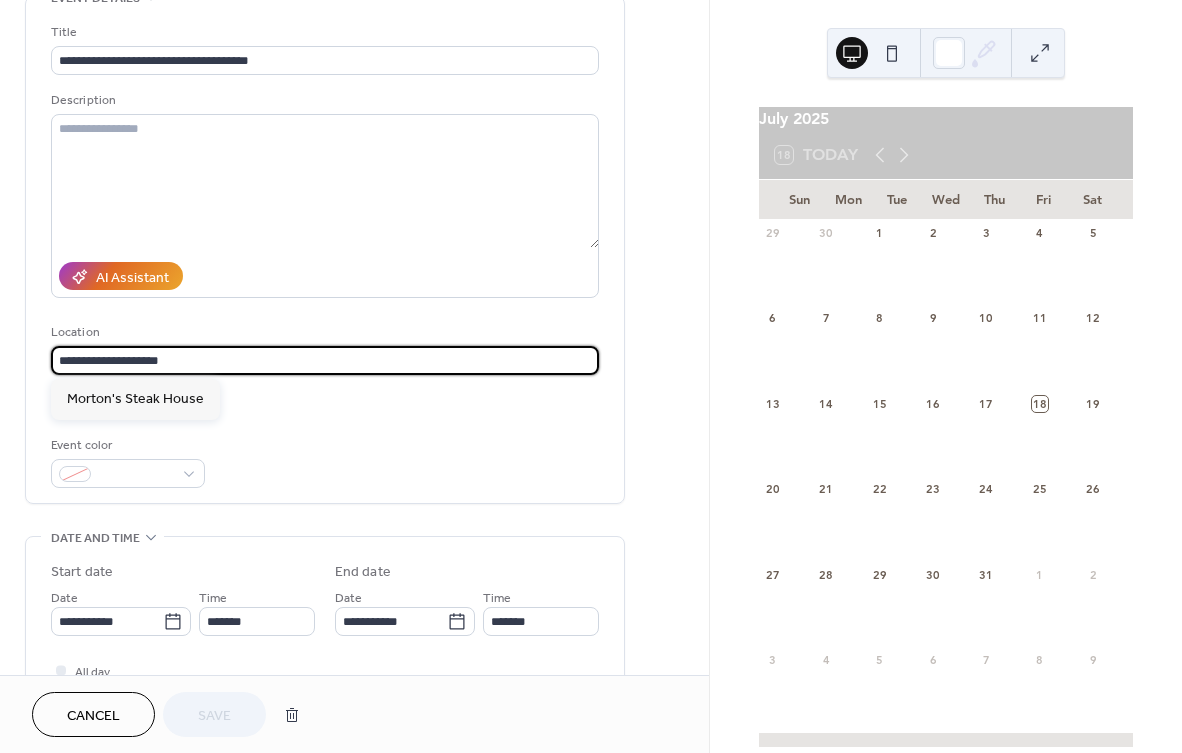 click on "**********" at bounding box center (325, 360) 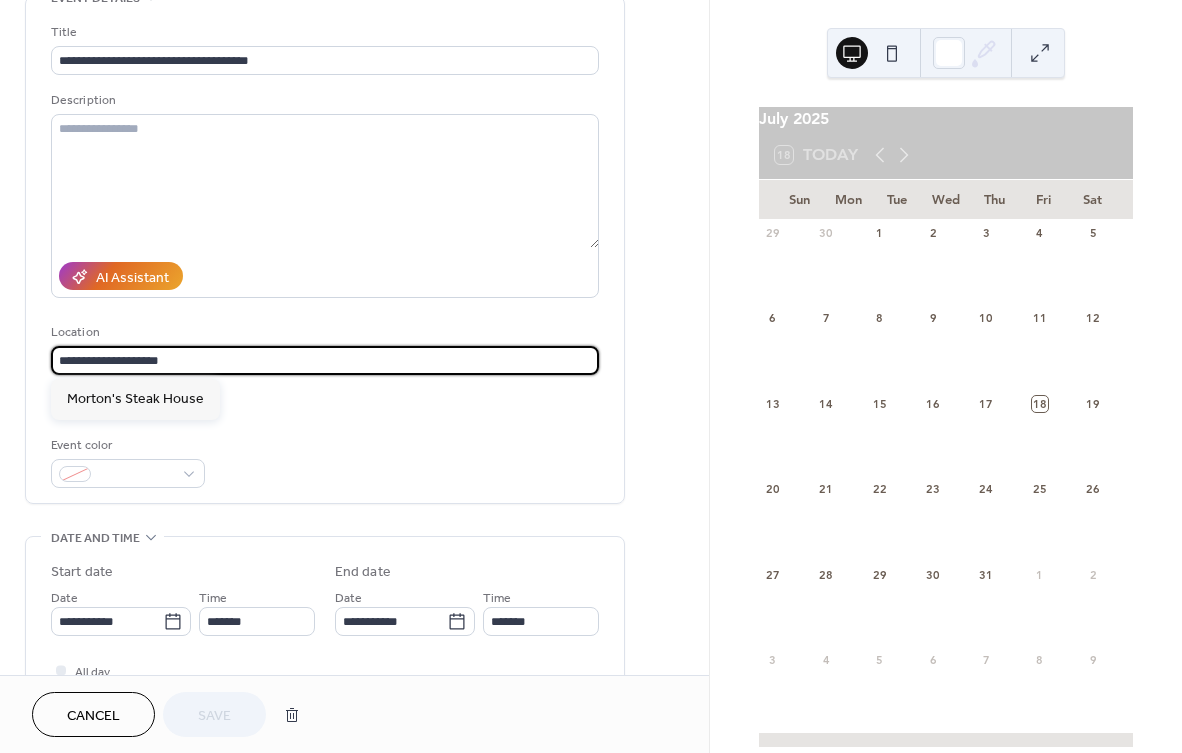 click on "**********" at bounding box center (325, 360) 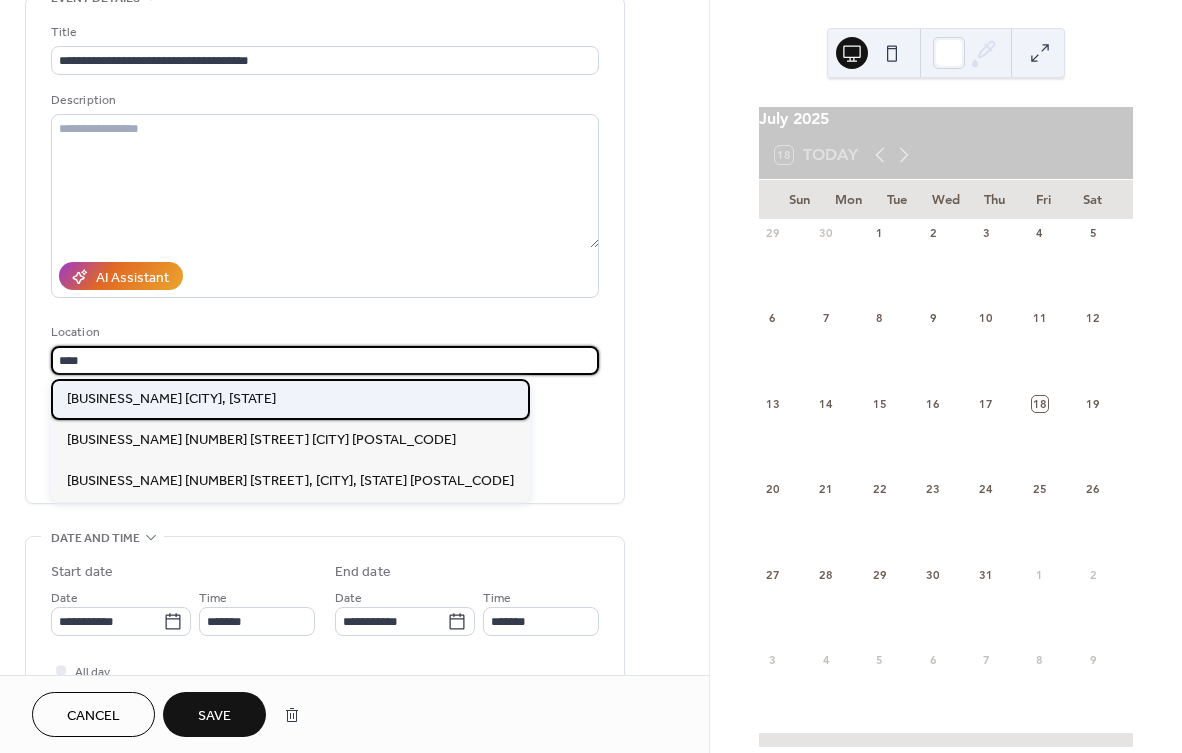 click on "[NAME] Country Club [CITY], [STATE]" at bounding box center [171, 399] 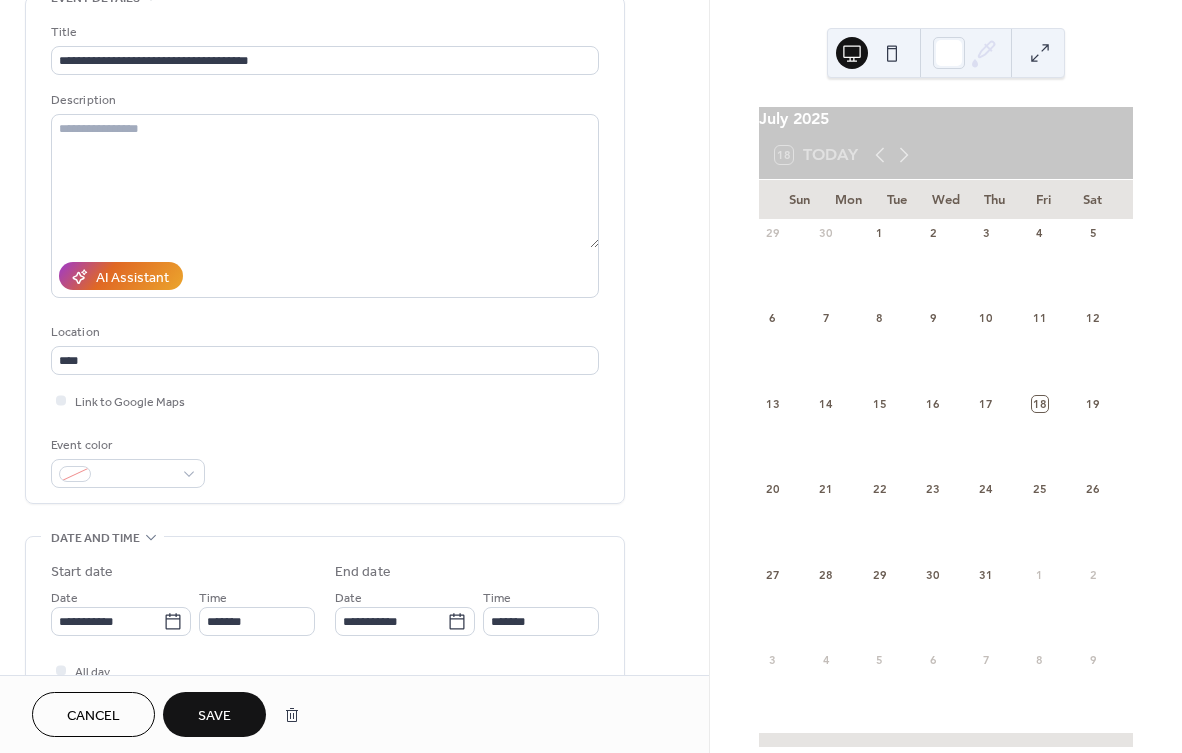 type on "**********" 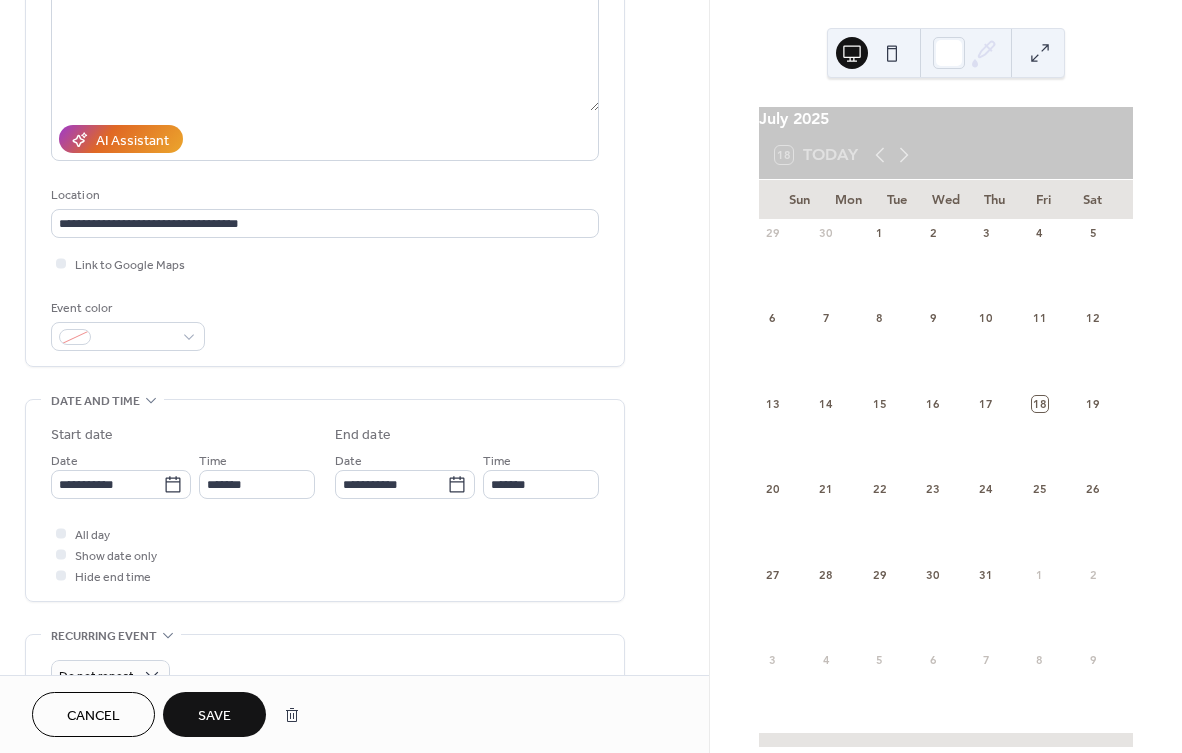 scroll, scrollTop: 256, scrollLeft: 0, axis: vertical 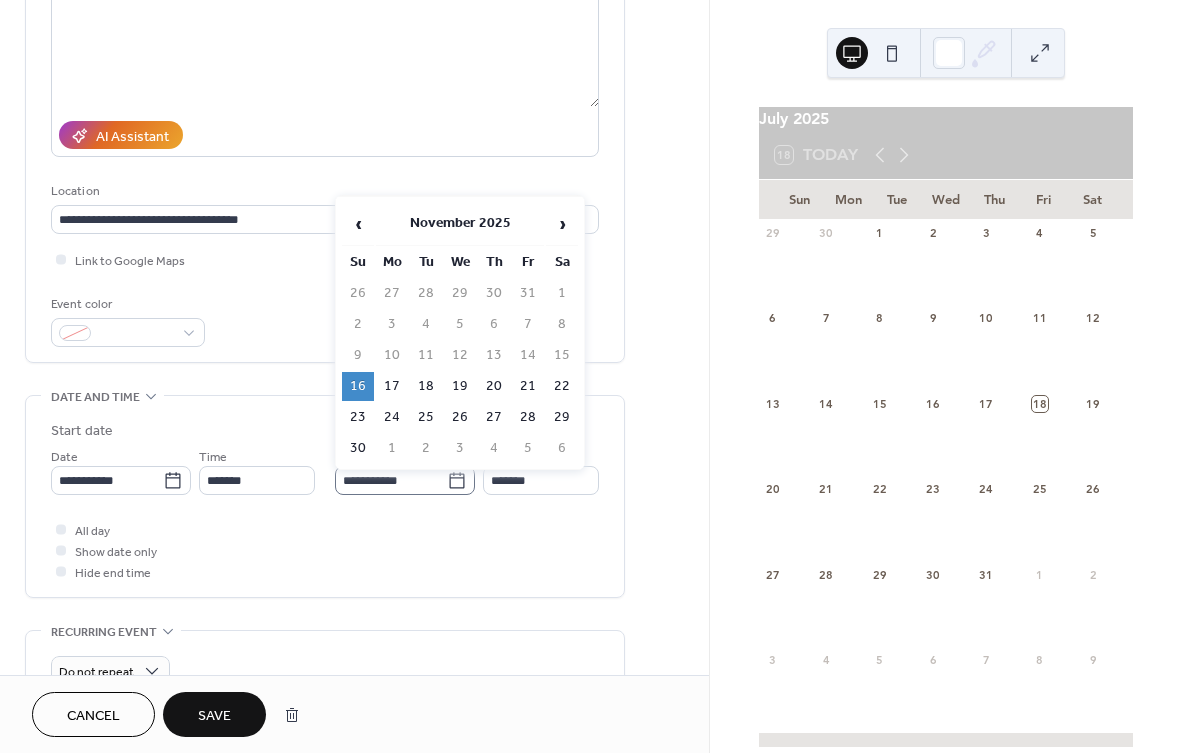 click 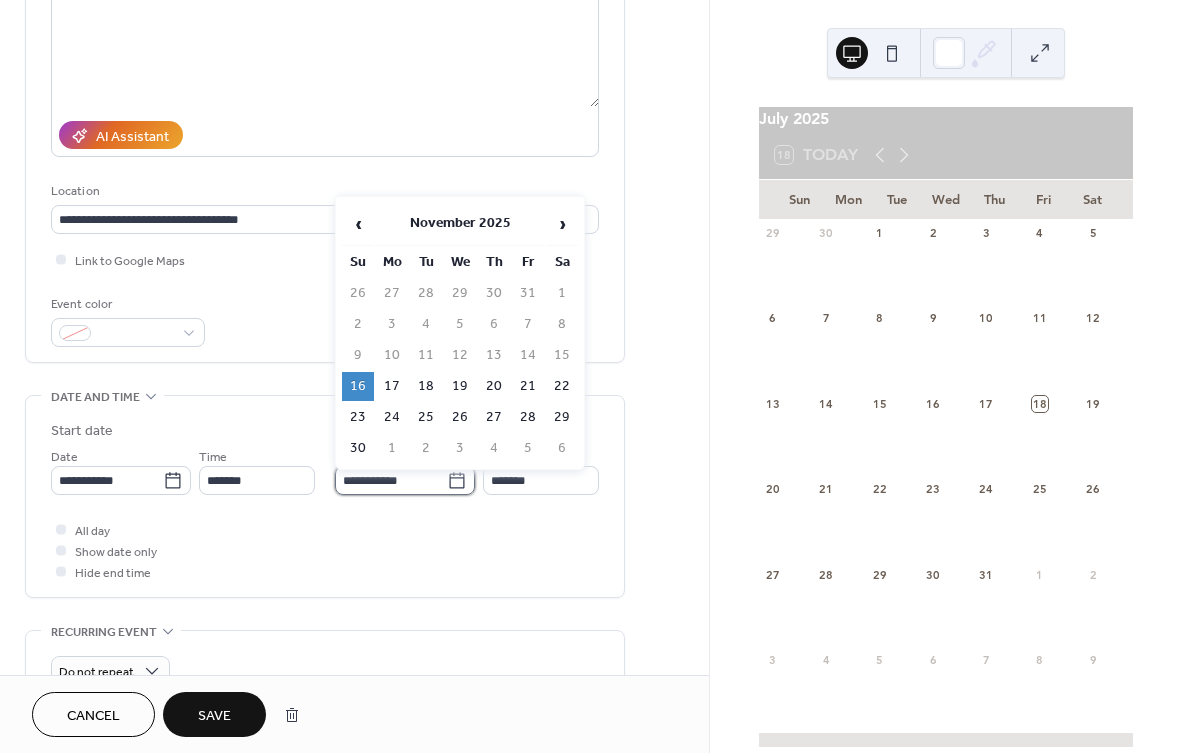 click on "**********" at bounding box center (391, 480) 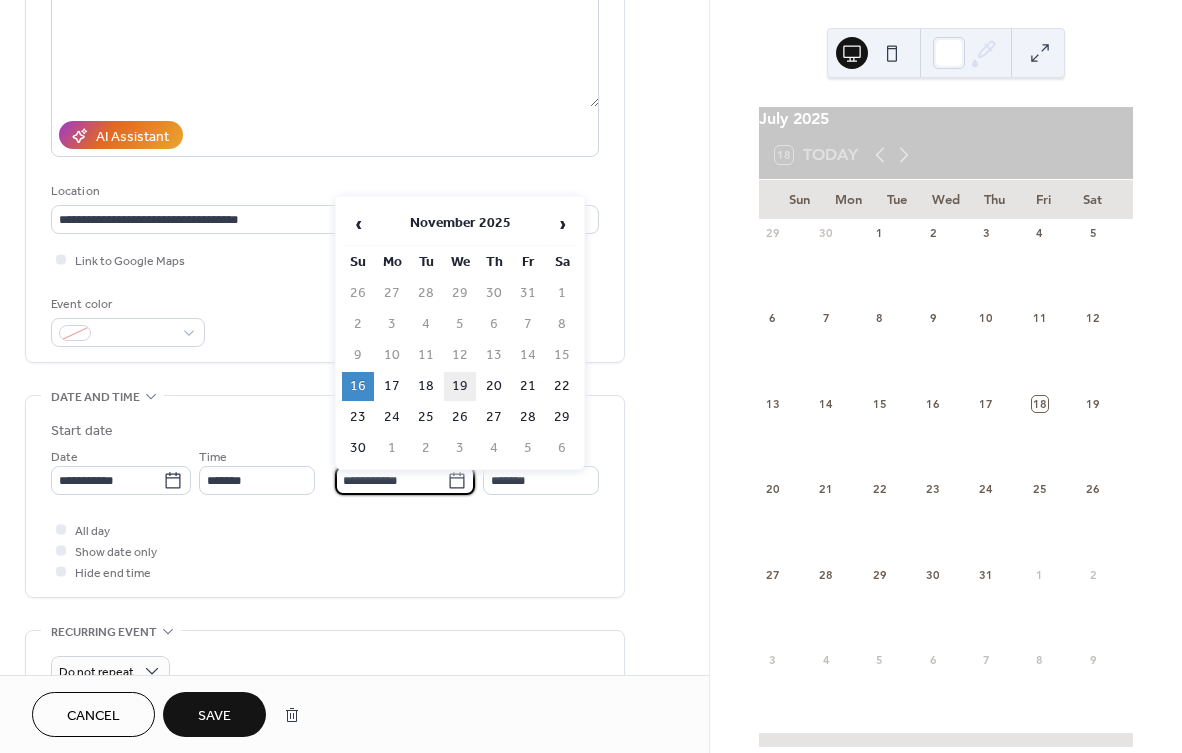 click on "19" at bounding box center [460, 386] 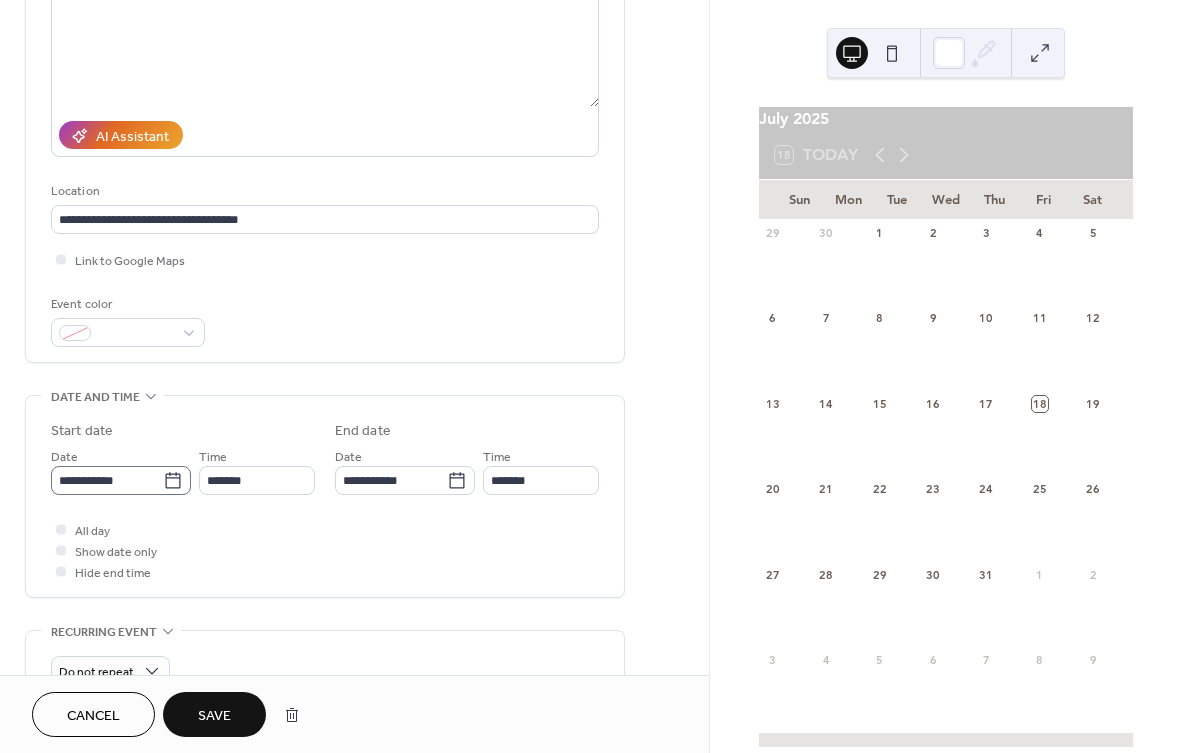 click 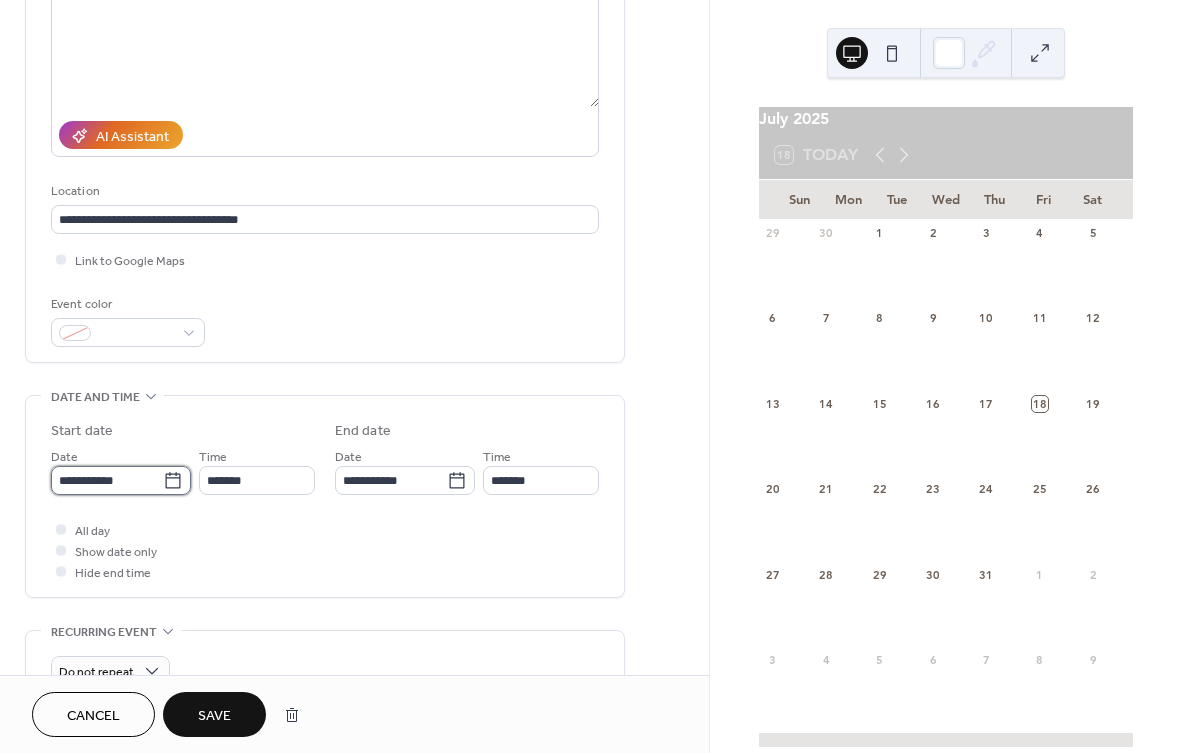 click on "**********" at bounding box center (107, 480) 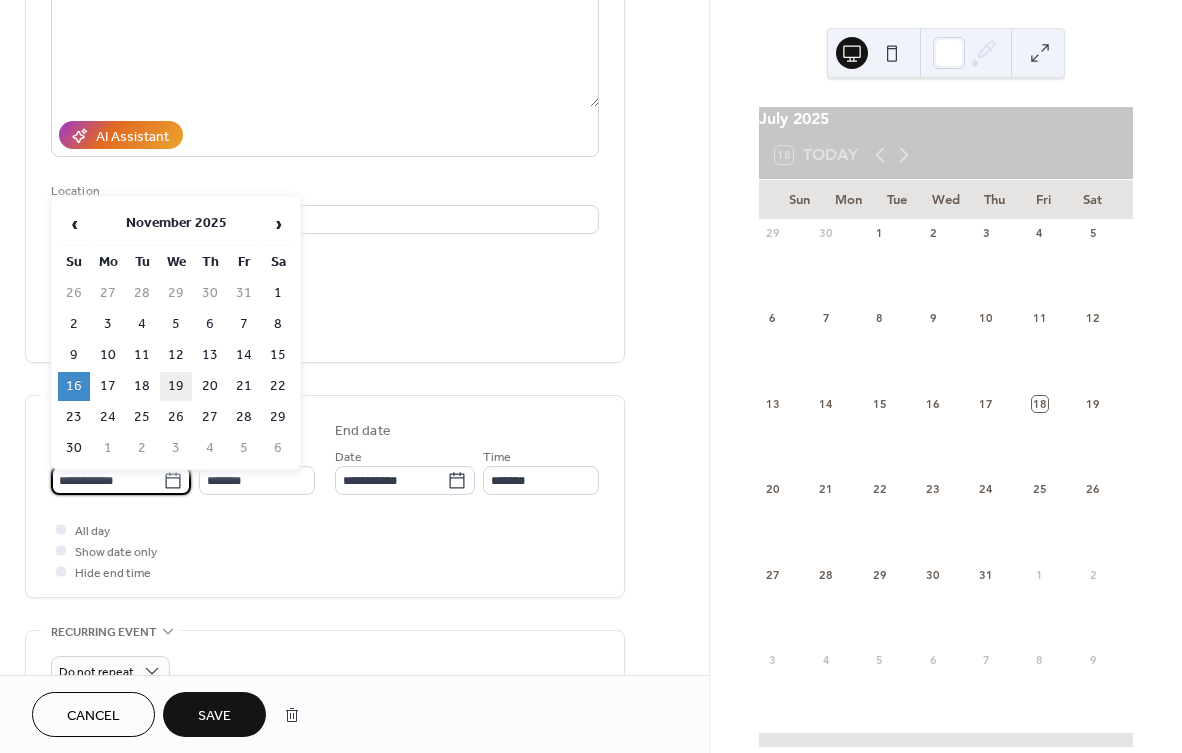 click on "19" at bounding box center [176, 386] 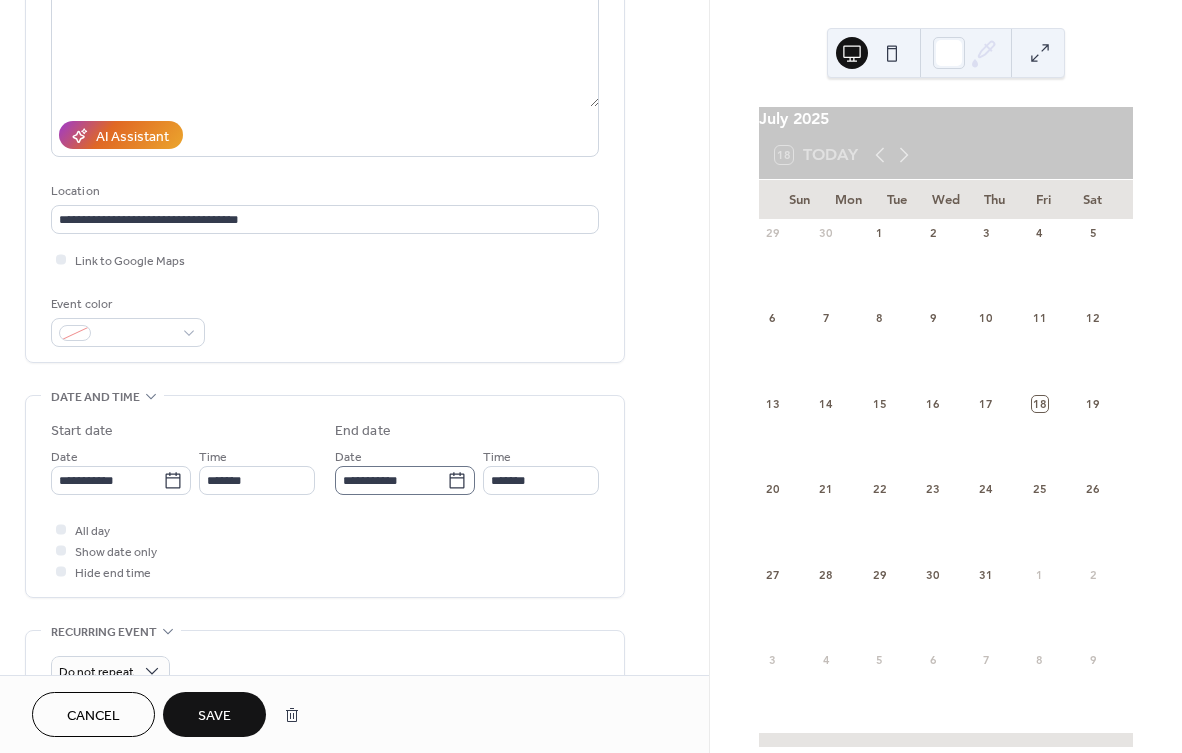 click 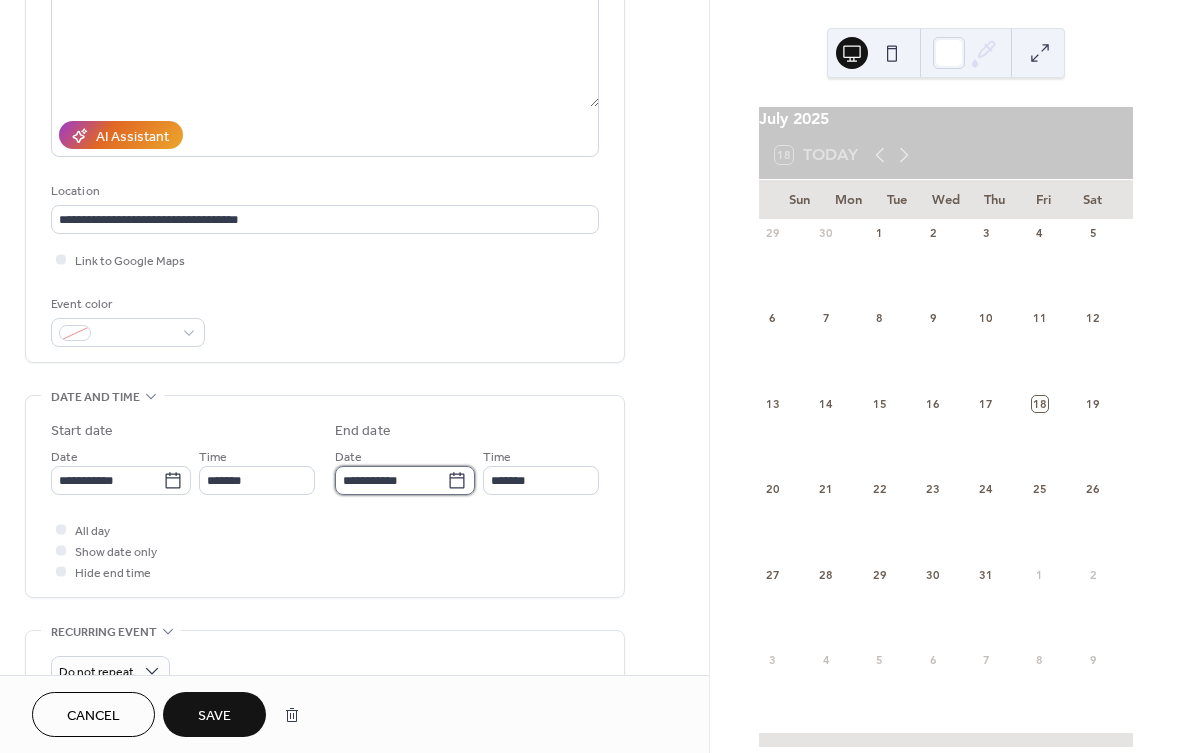 click on "**********" at bounding box center [391, 480] 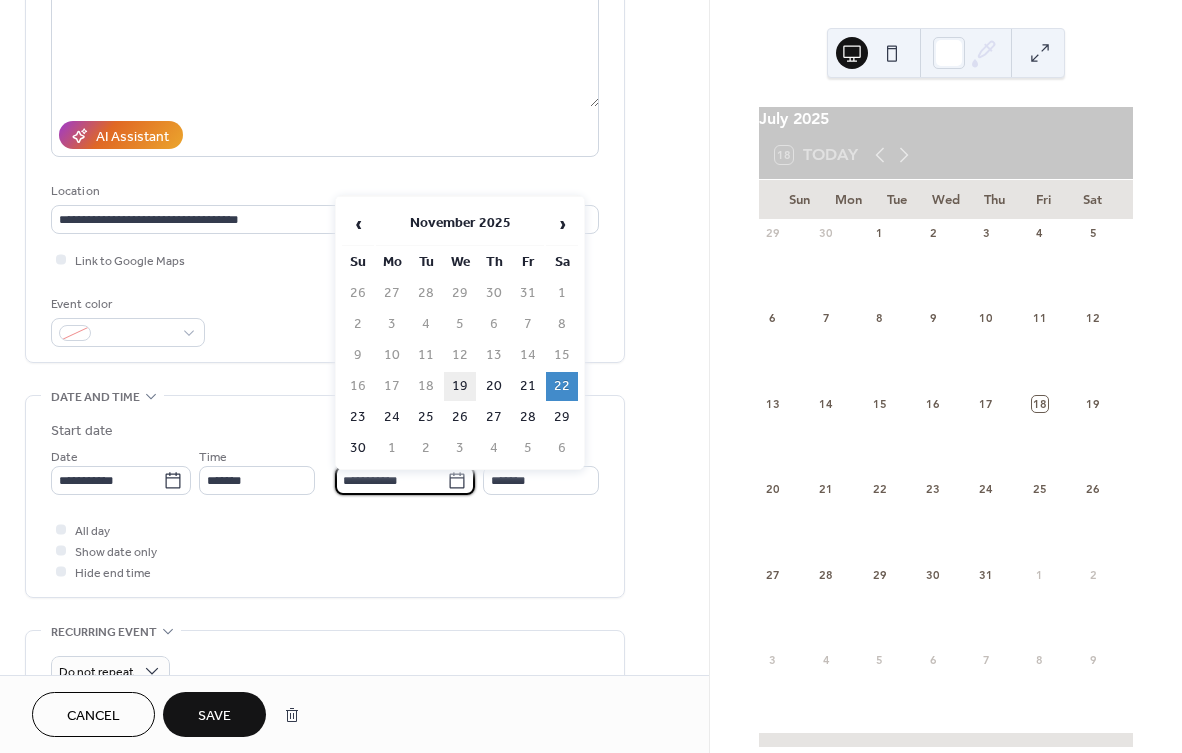click on "19" at bounding box center (460, 386) 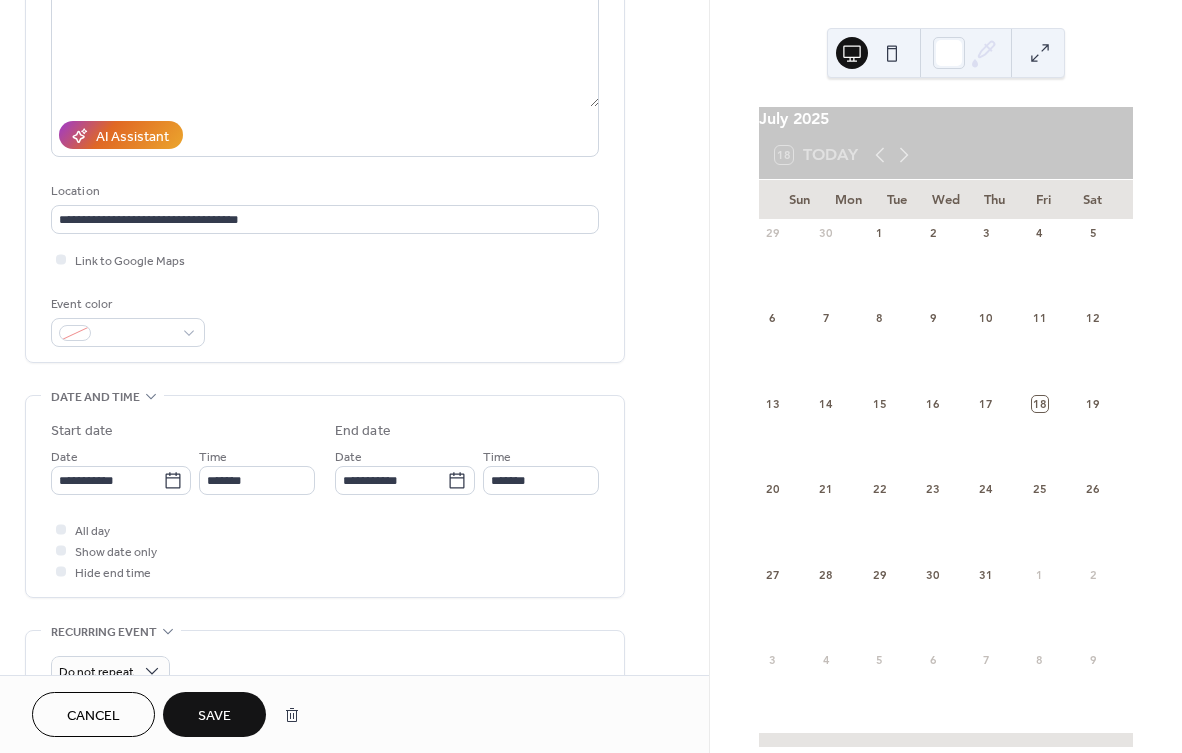 click on "All day Show date only Hide end time" at bounding box center (325, 550) 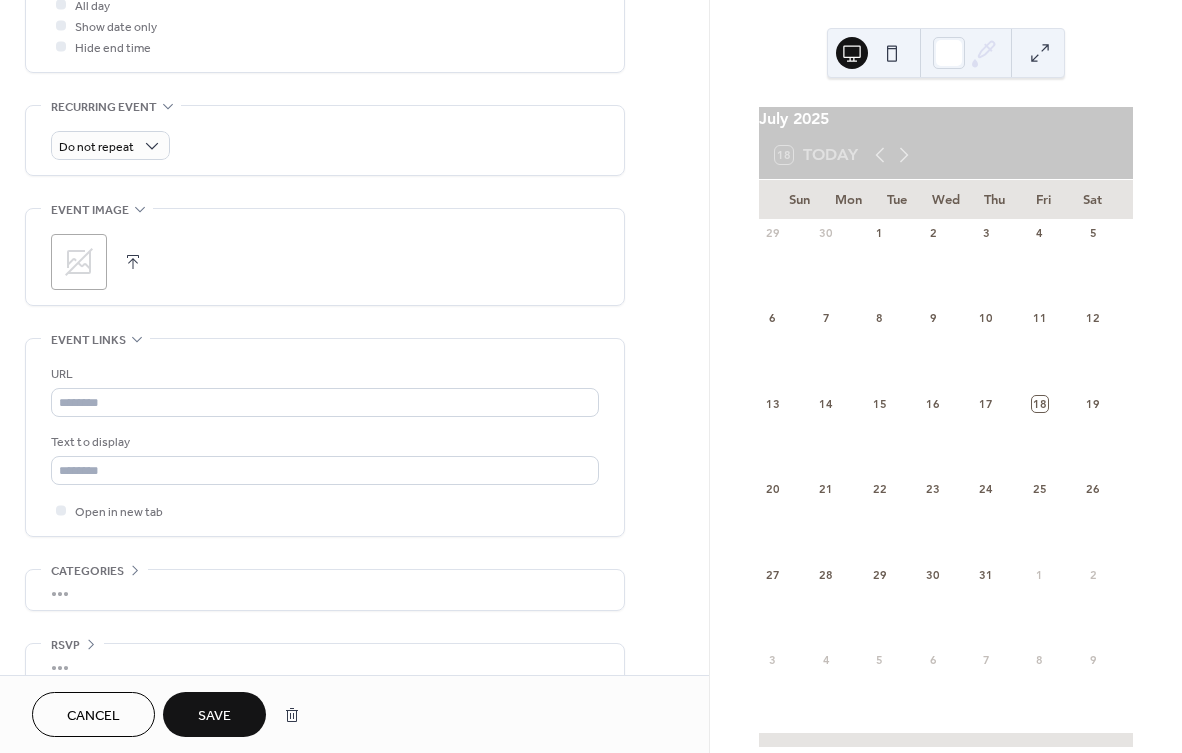 scroll, scrollTop: 811, scrollLeft: 0, axis: vertical 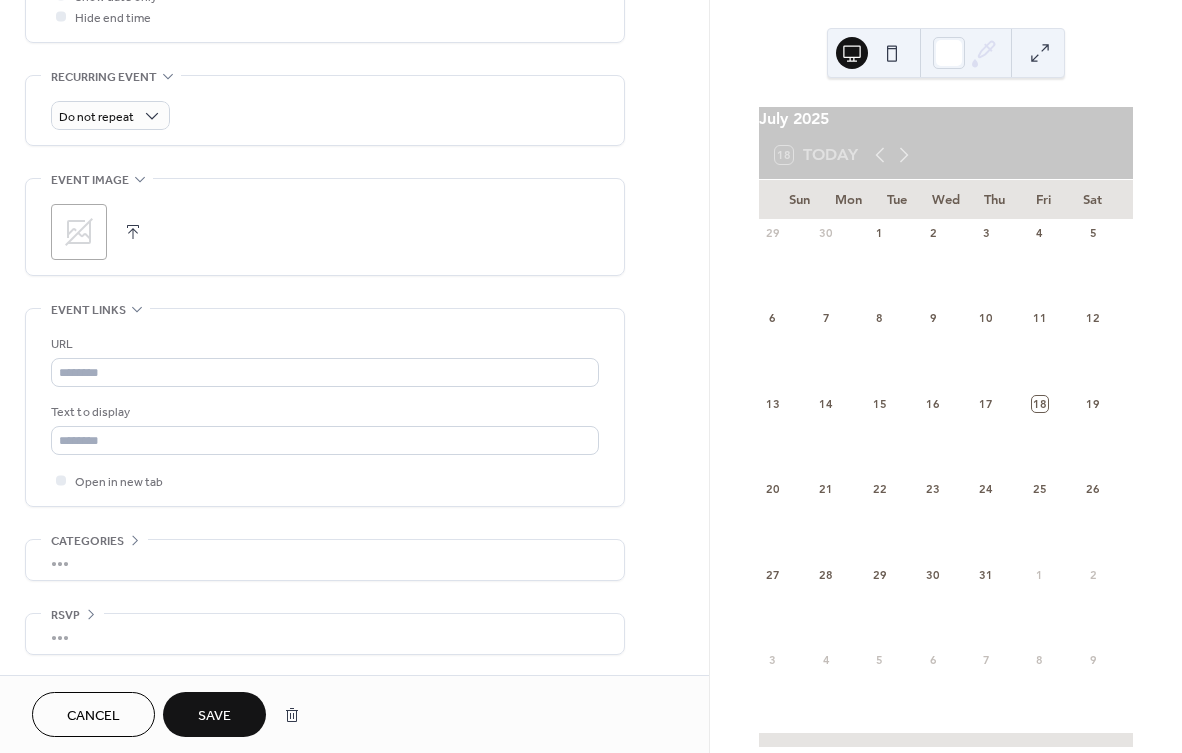 click on "Save" at bounding box center [214, 716] 